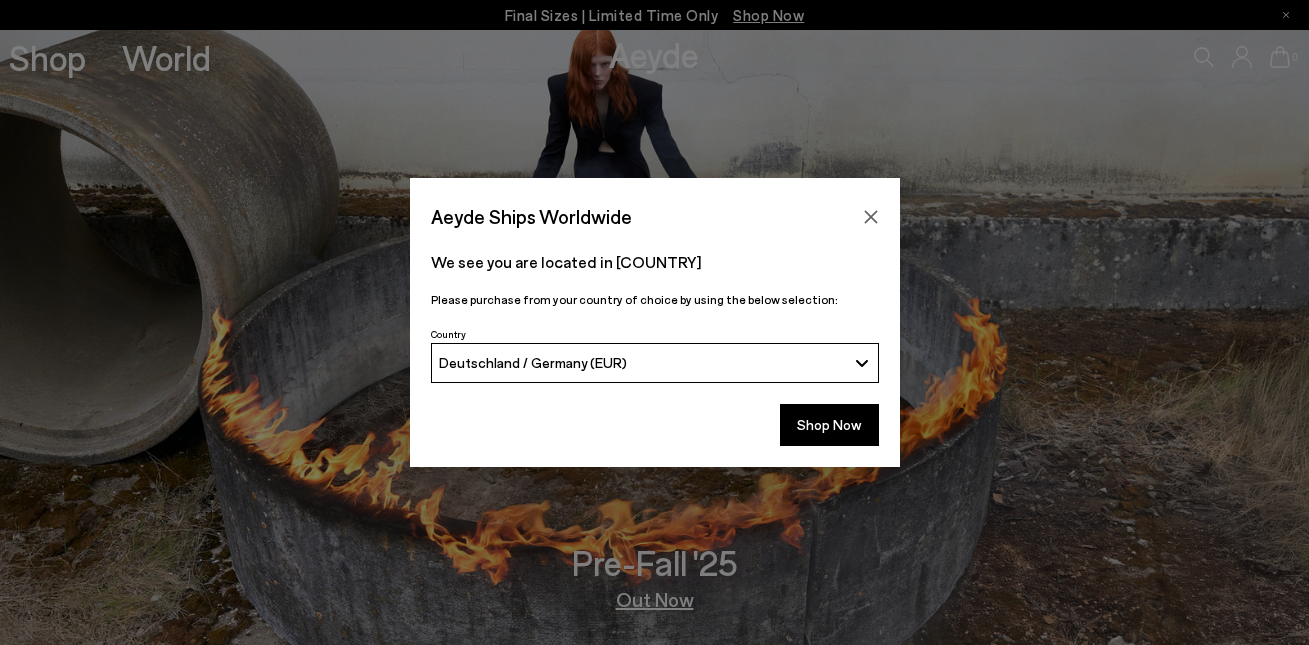 scroll, scrollTop: 0, scrollLeft: 0, axis: both 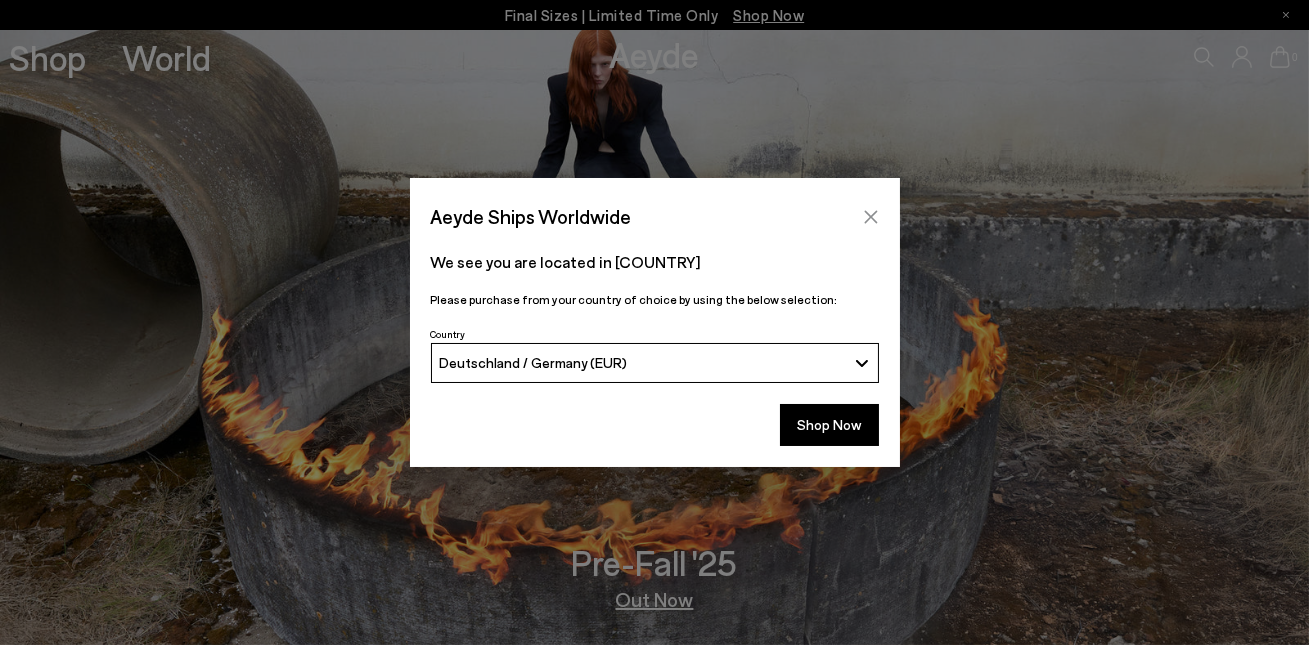 click 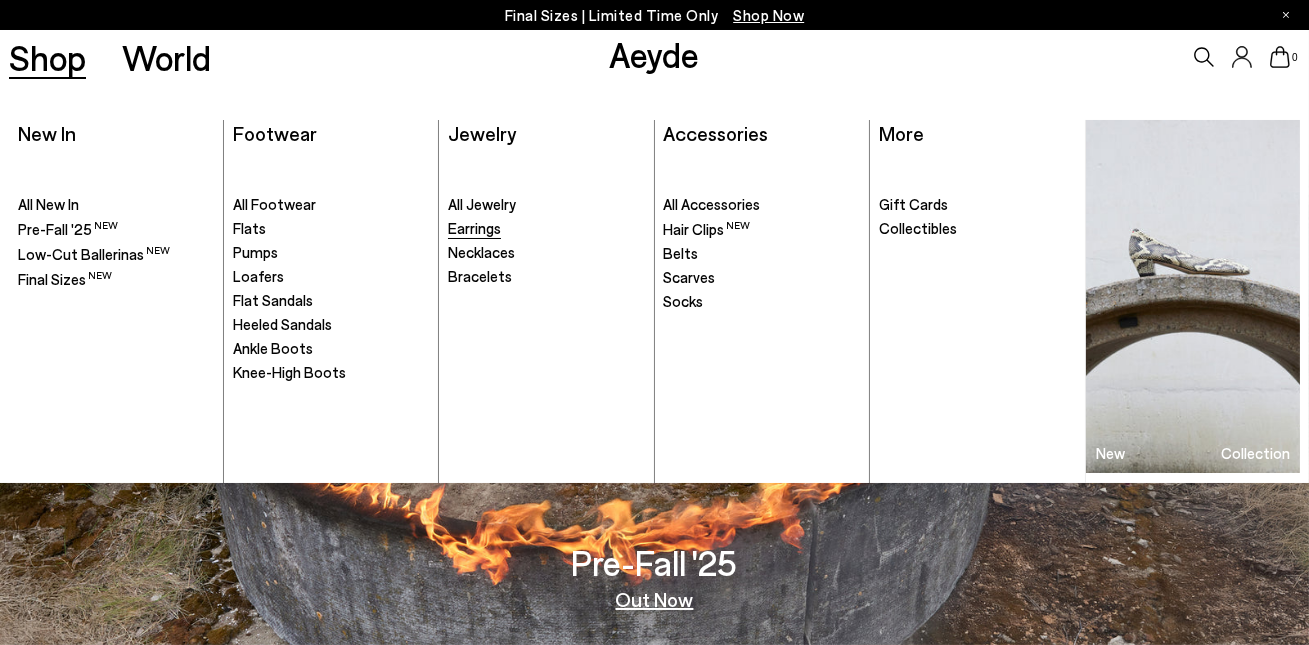 click on "Earrings" at bounding box center (474, 228) 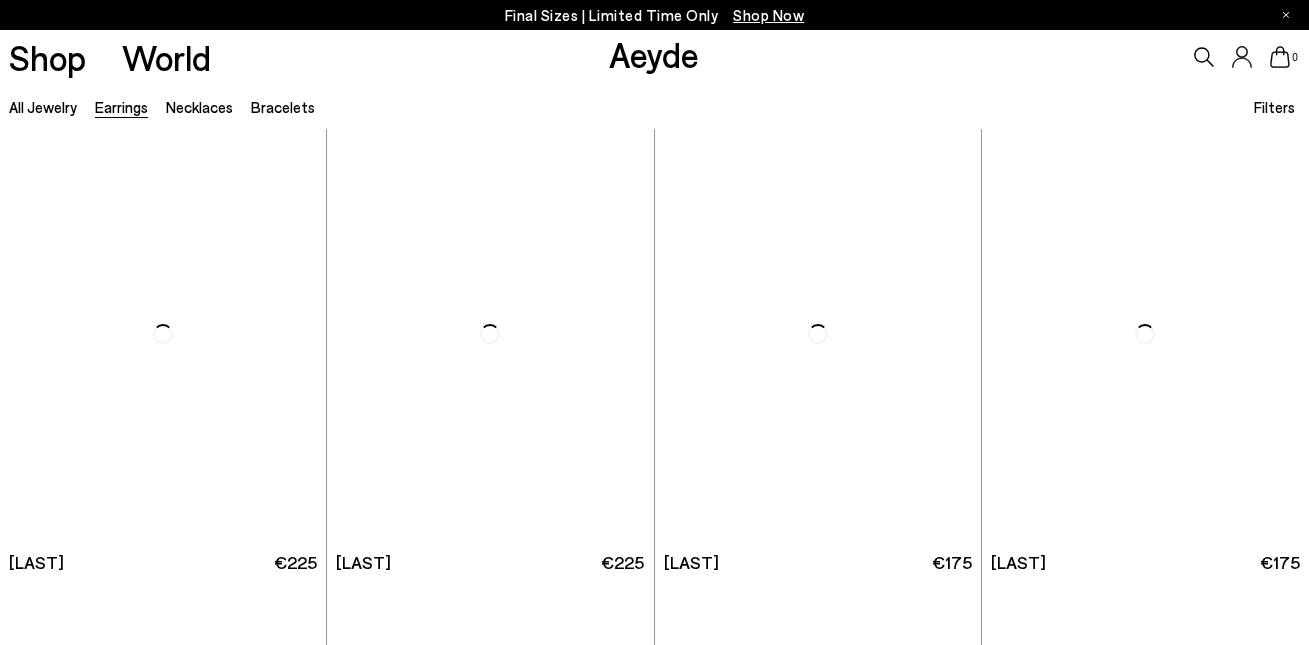 scroll, scrollTop: 0, scrollLeft: 0, axis: both 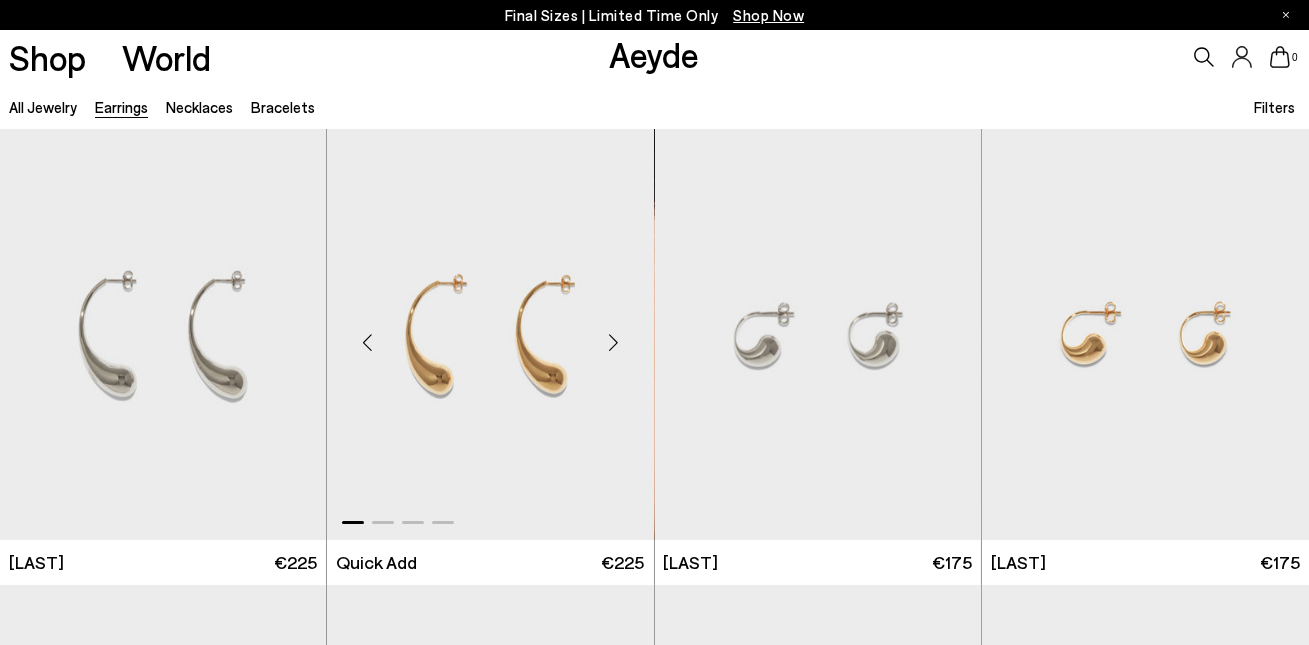 click at bounding box center (367, 342) 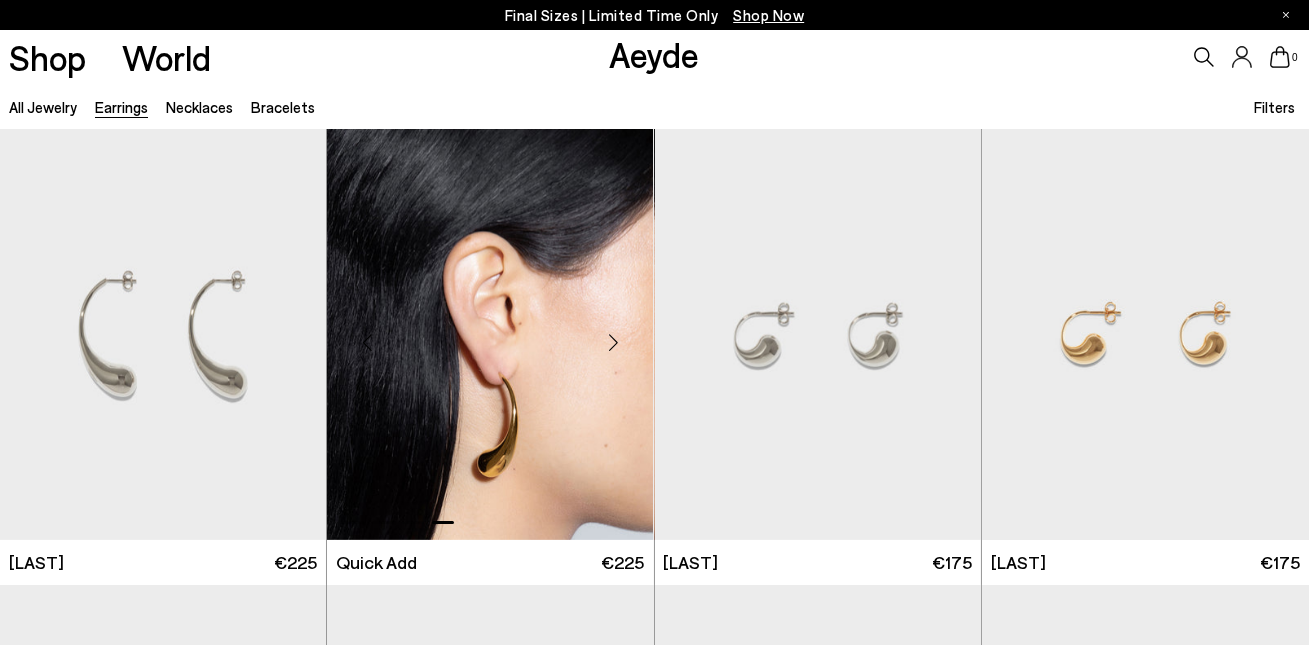 click at bounding box center (367, 342) 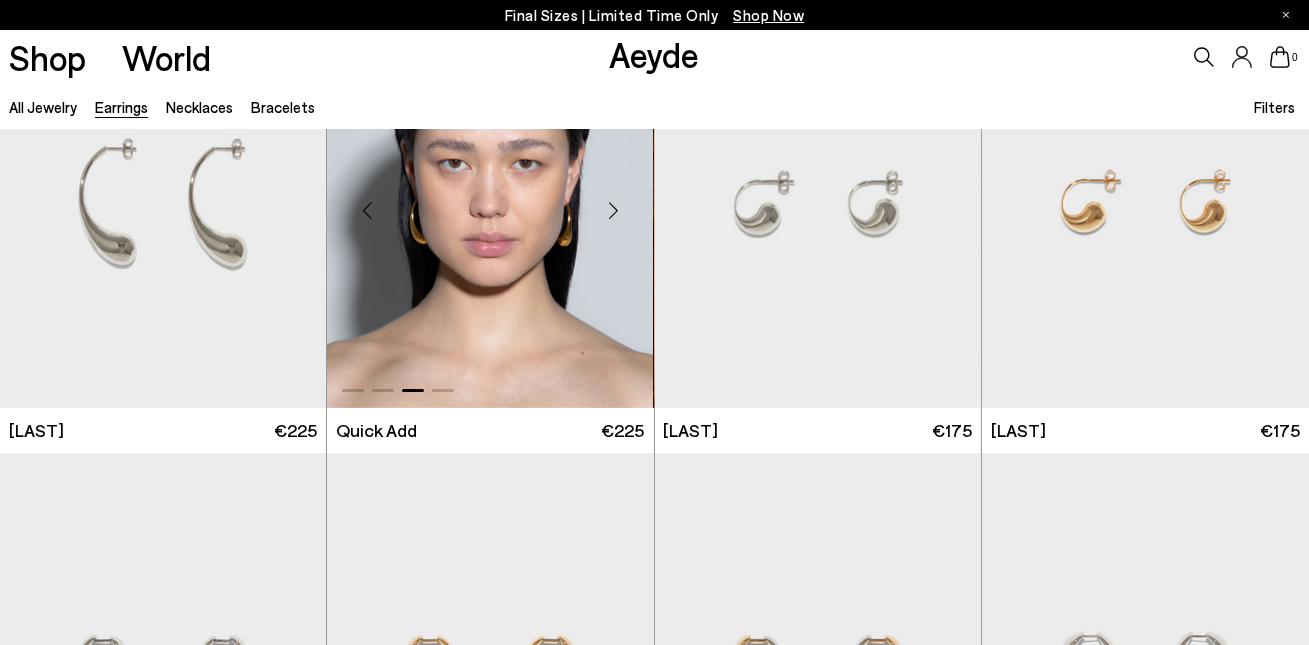 scroll, scrollTop: 154, scrollLeft: 0, axis: vertical 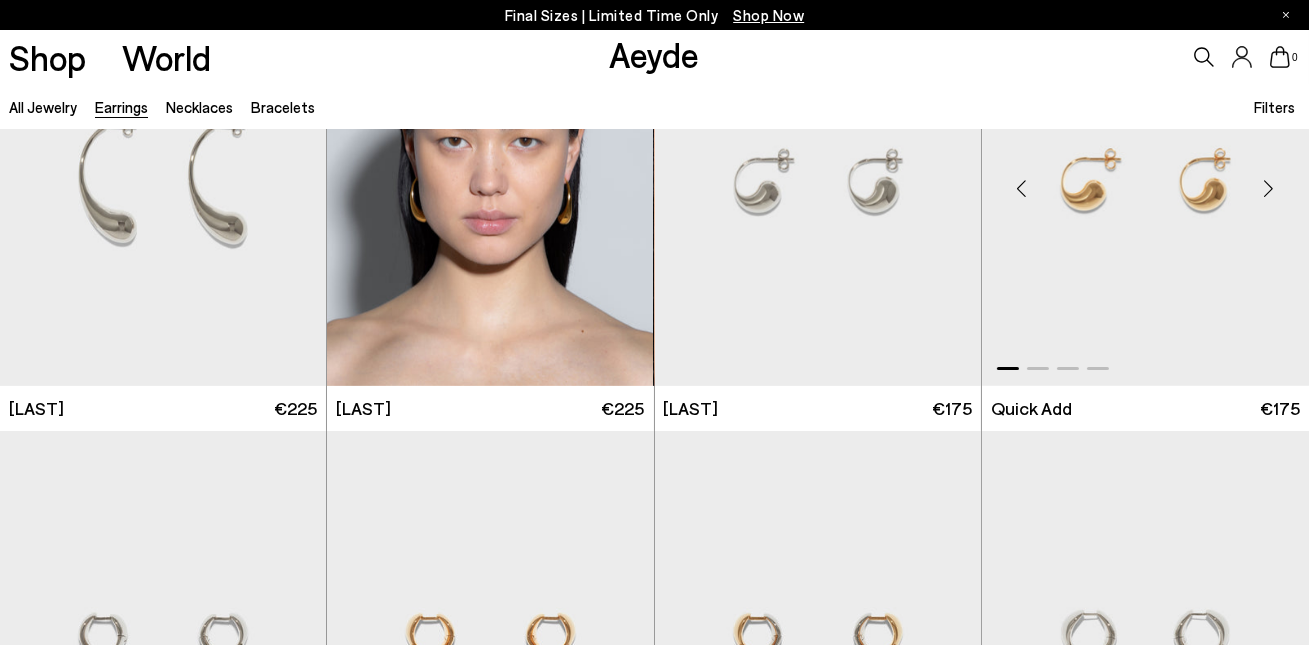 click at bounding box center (1022, 188) 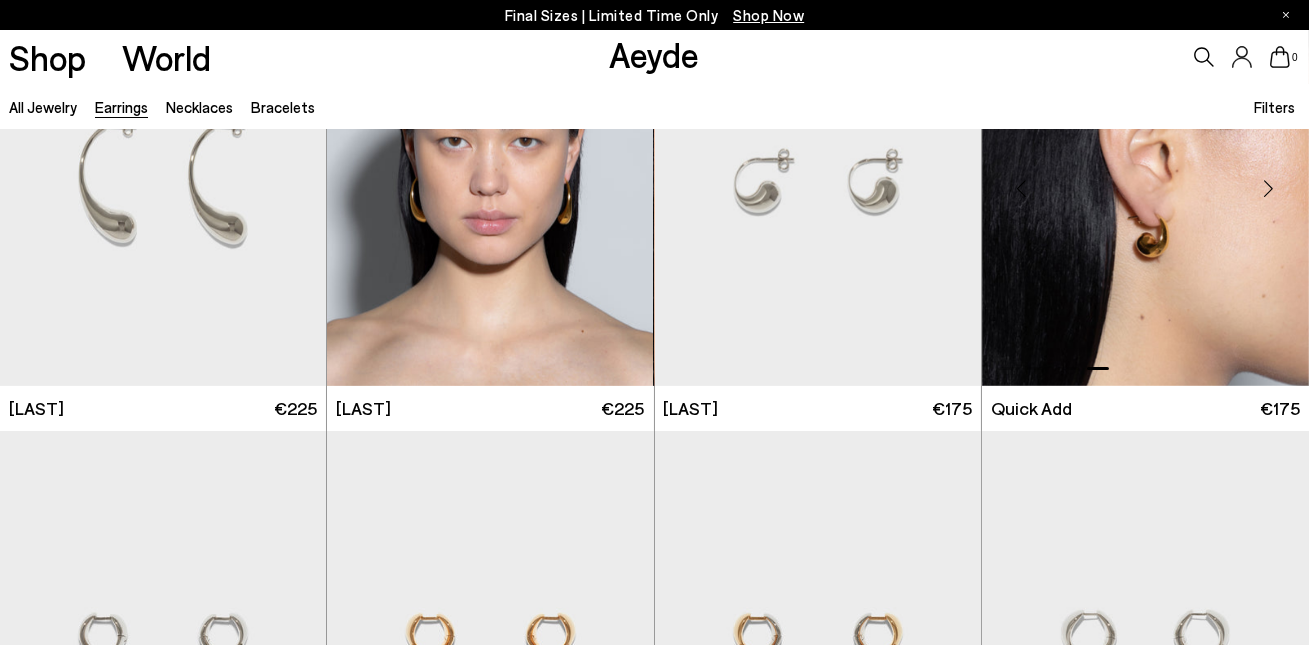 scroll, scrollTop: 474, scrollLeft: 0, axis: vertical 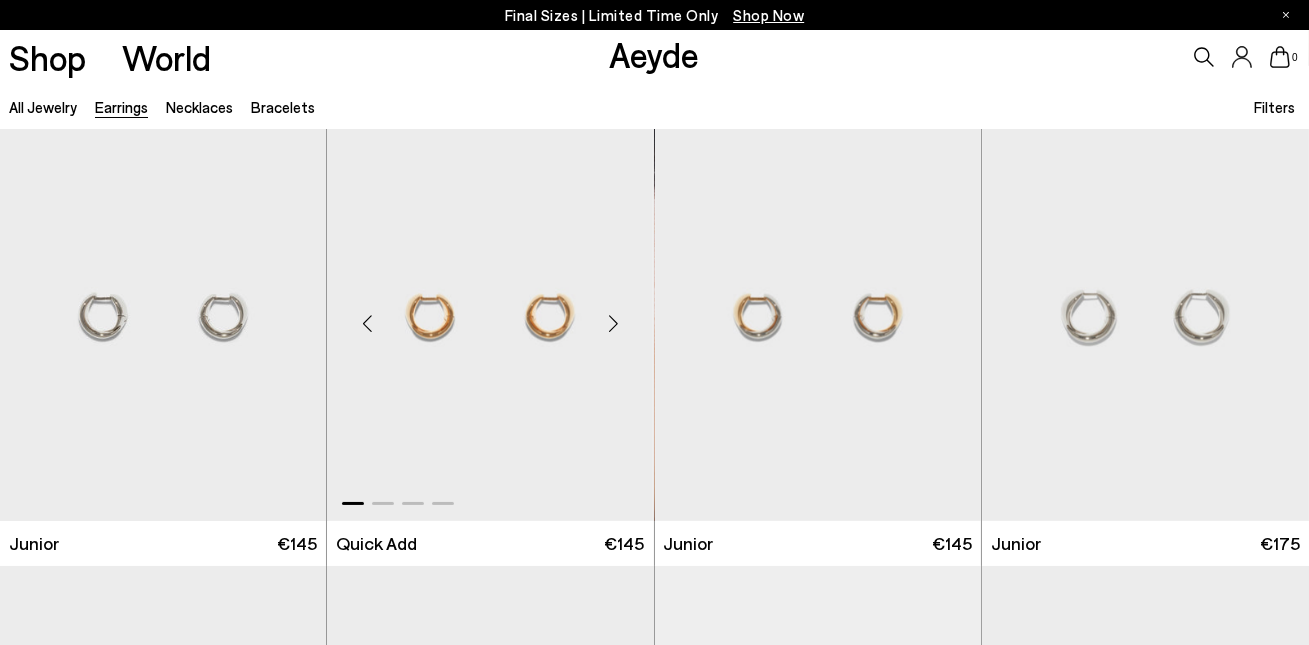click at bounding box center (367, 324) 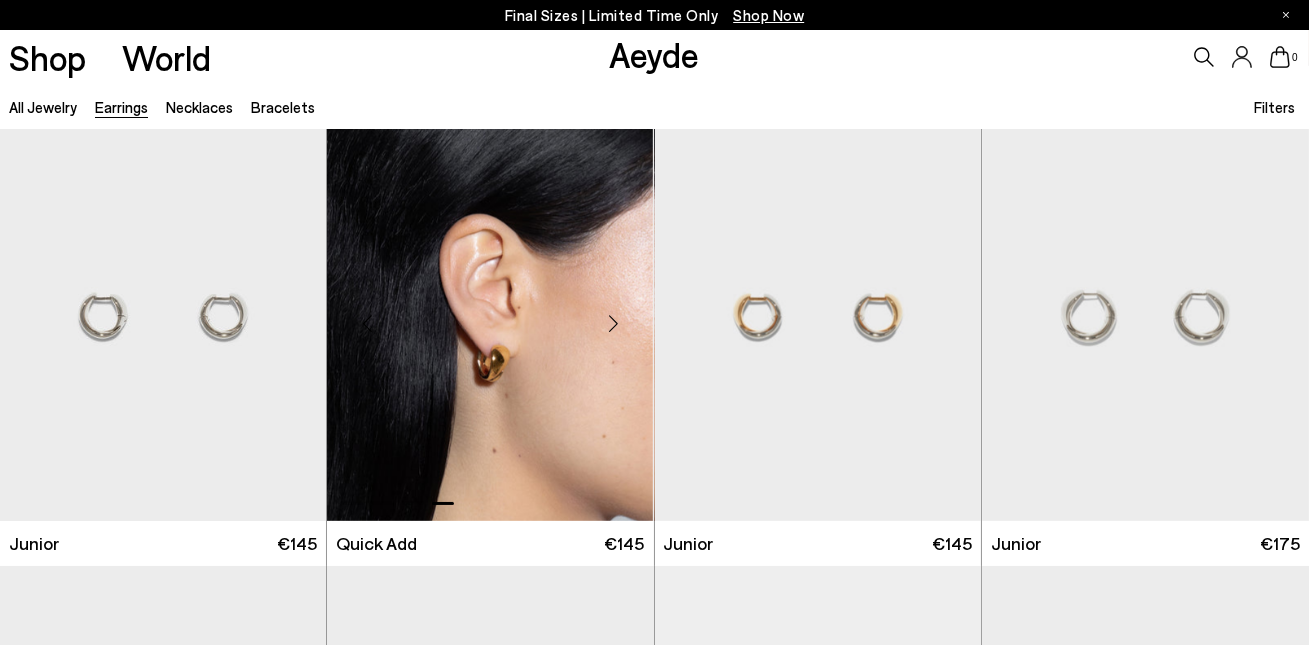 click at bounding box center (367, 324) 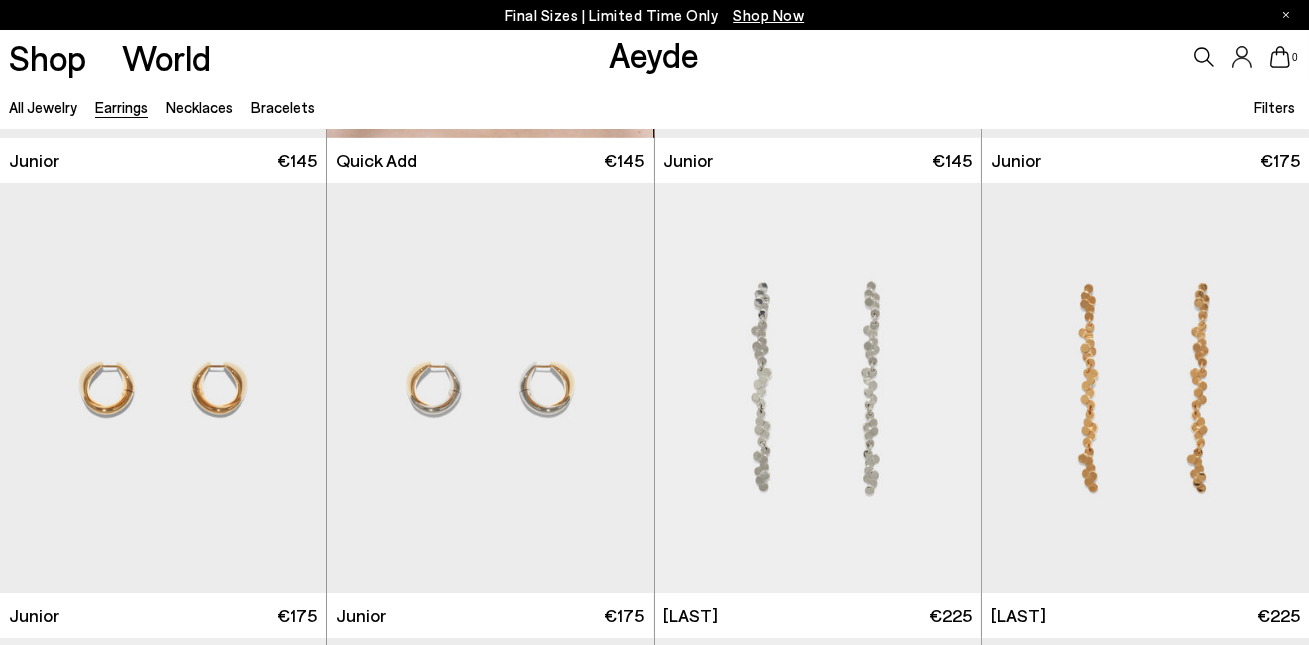 scroll, scrollTop: 859, scrollLeft: 0, axis: vertical 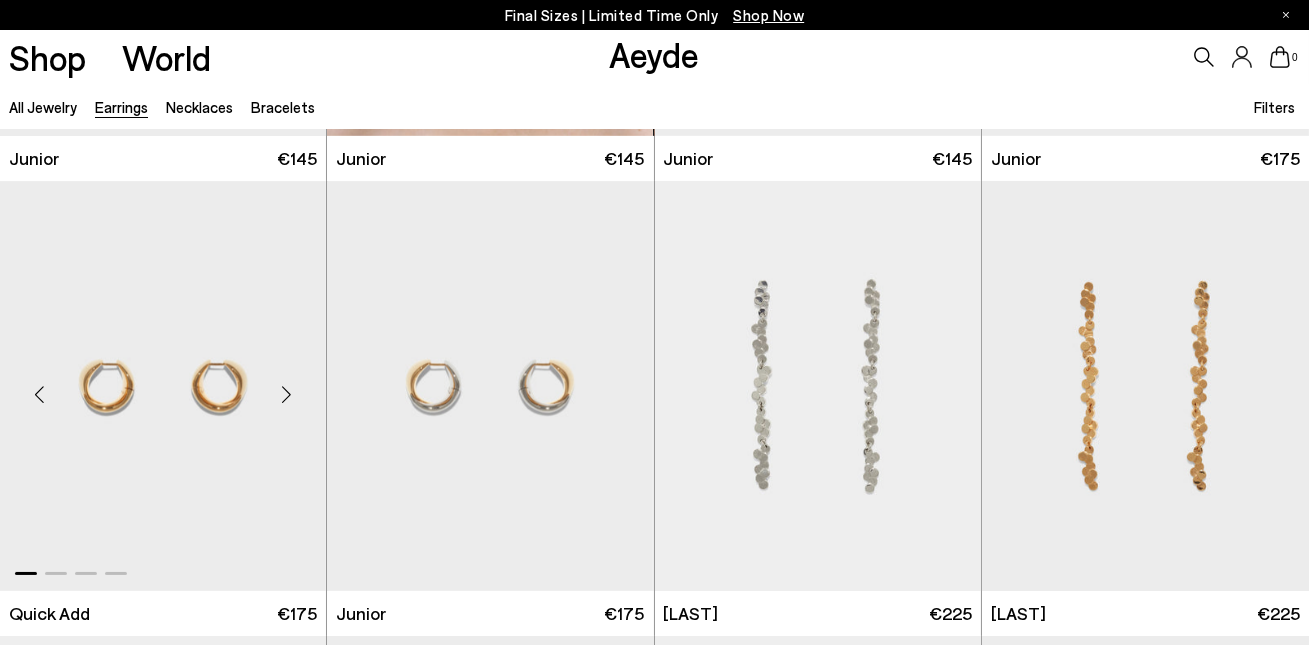 click at bounding box center (40, 394) 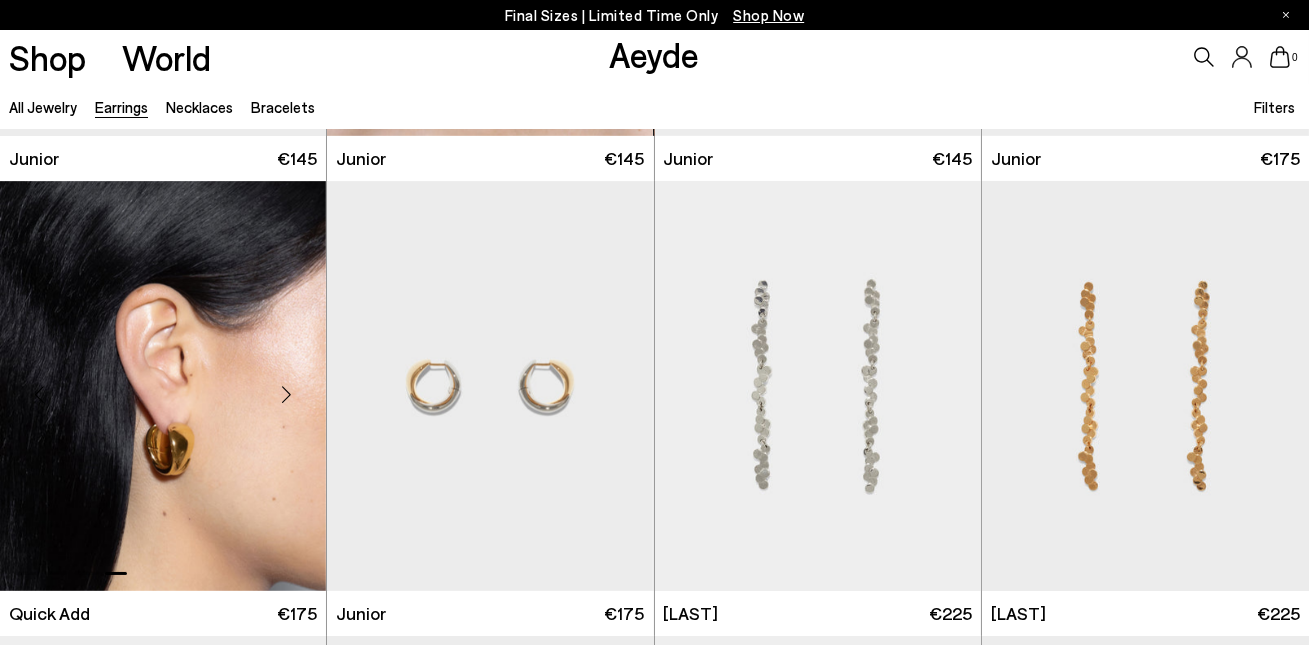 click at bounding box center [40, 394] 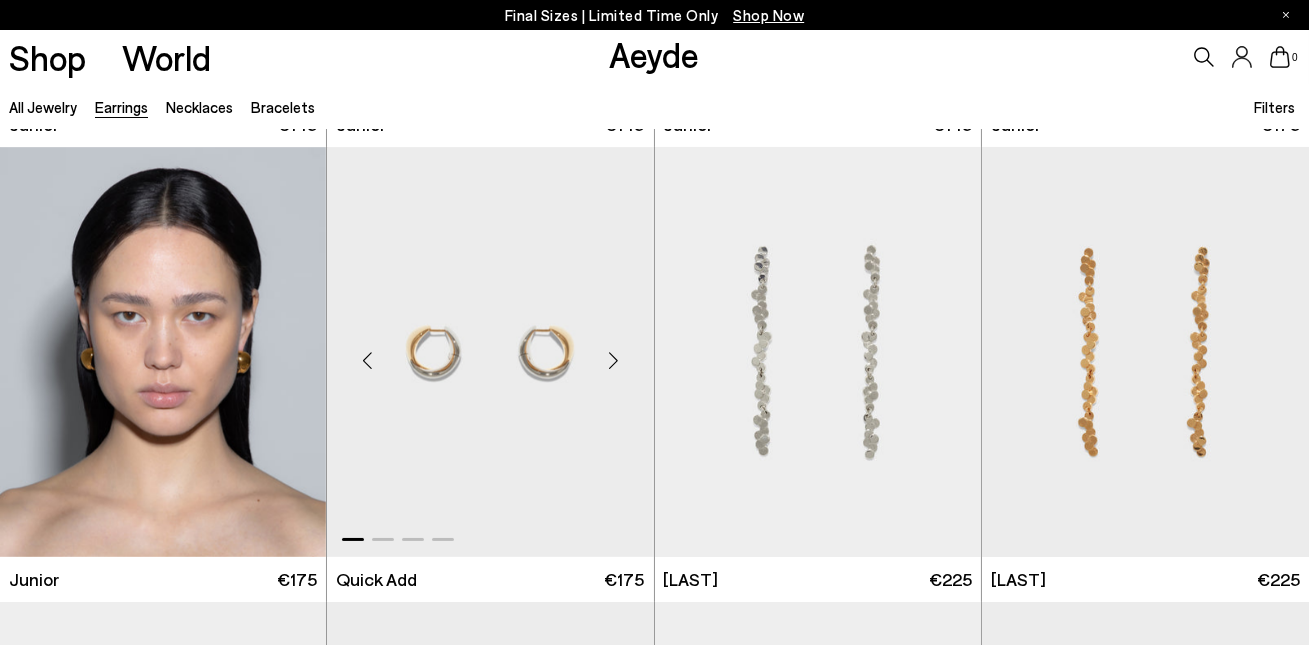 scroll, scrollTop: 900, scrollLeft: 0, axis: vertical 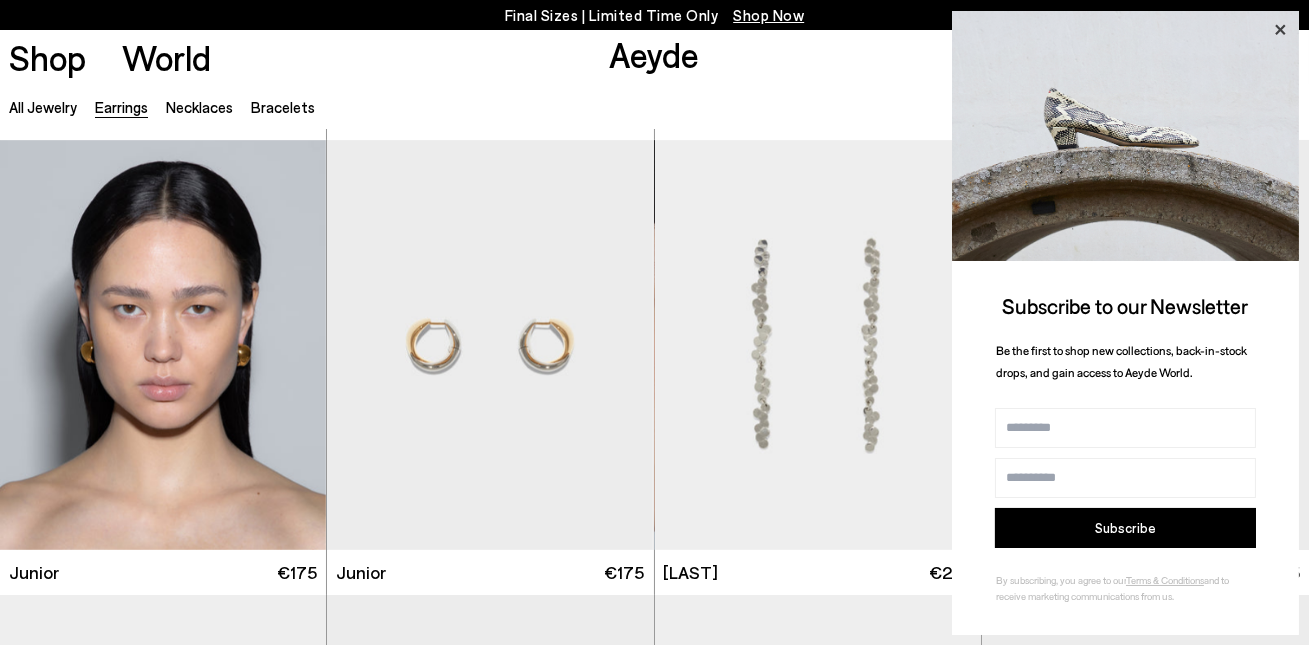 click 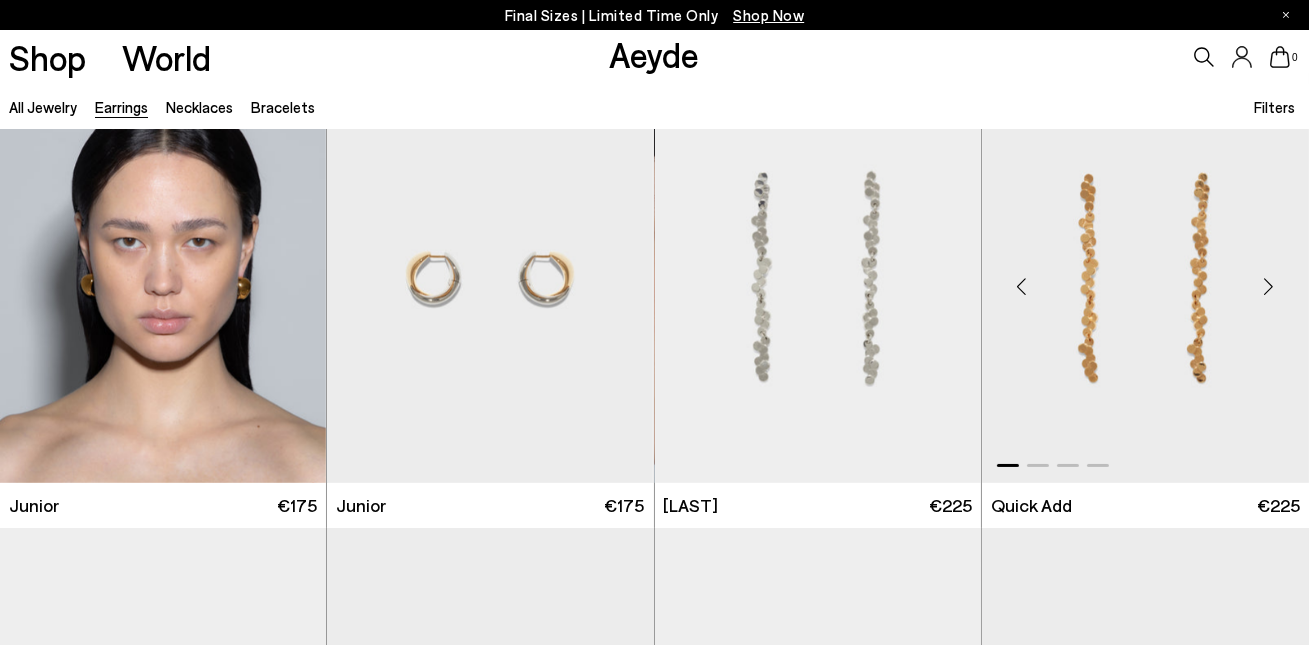 scroll, scrollTop: 931, scrollLeft: 0, axis: vertical 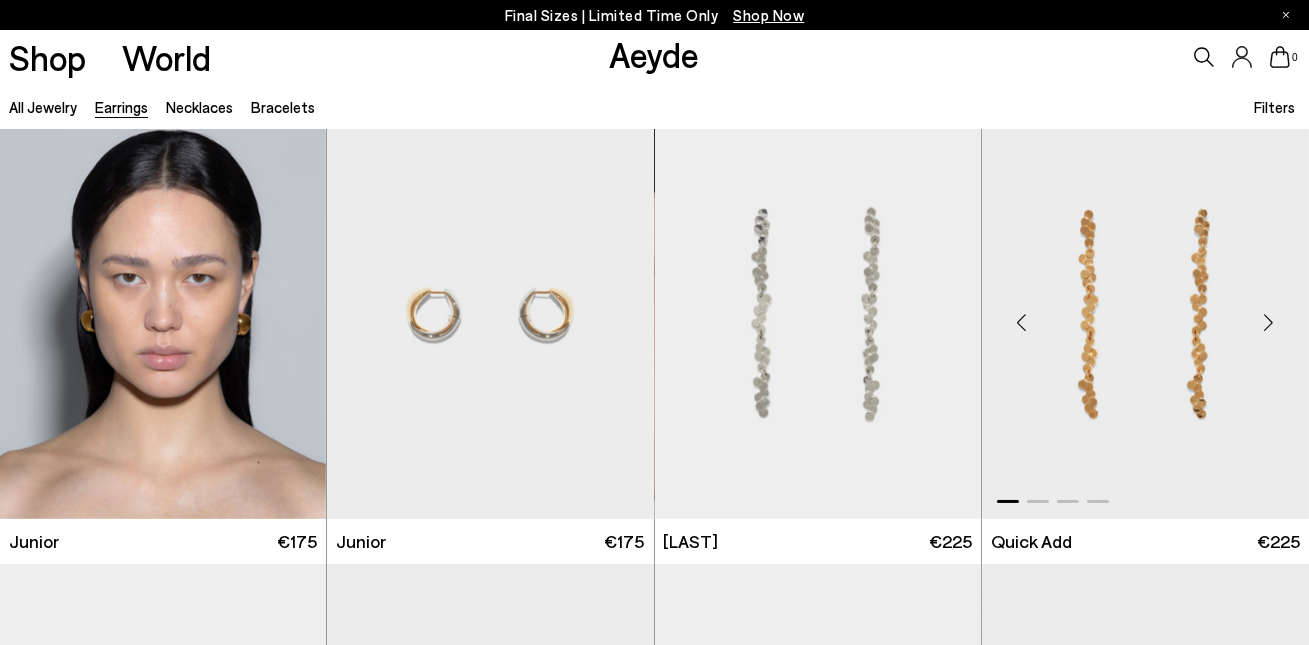 click at bounding box center (1022, 322) 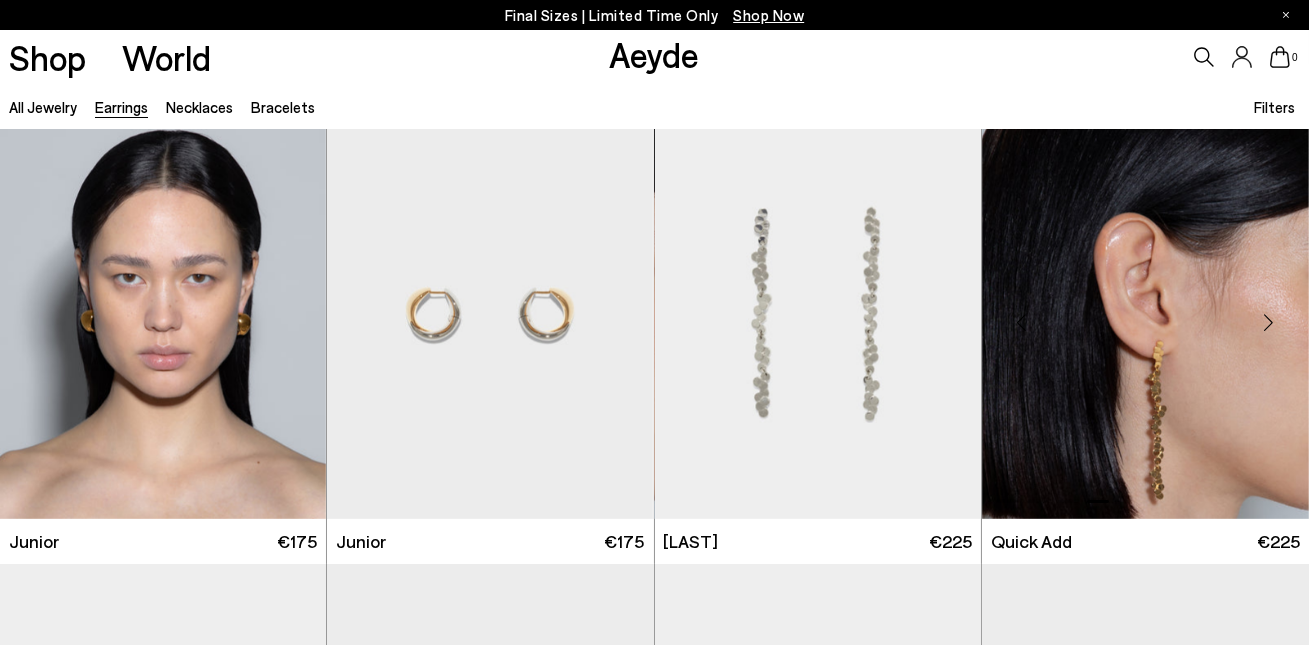 click at bounding box center [1022, 322] 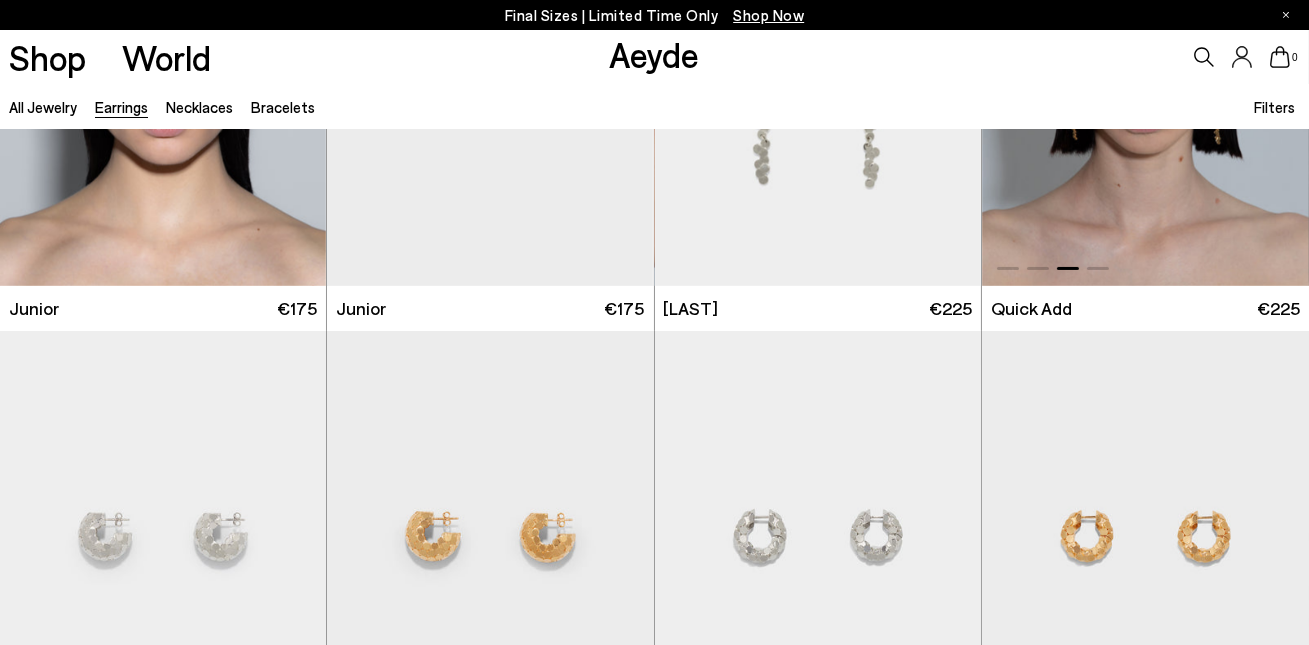 scroll, scrollTop: 1257, scrollLeft: 0, axis: vertical 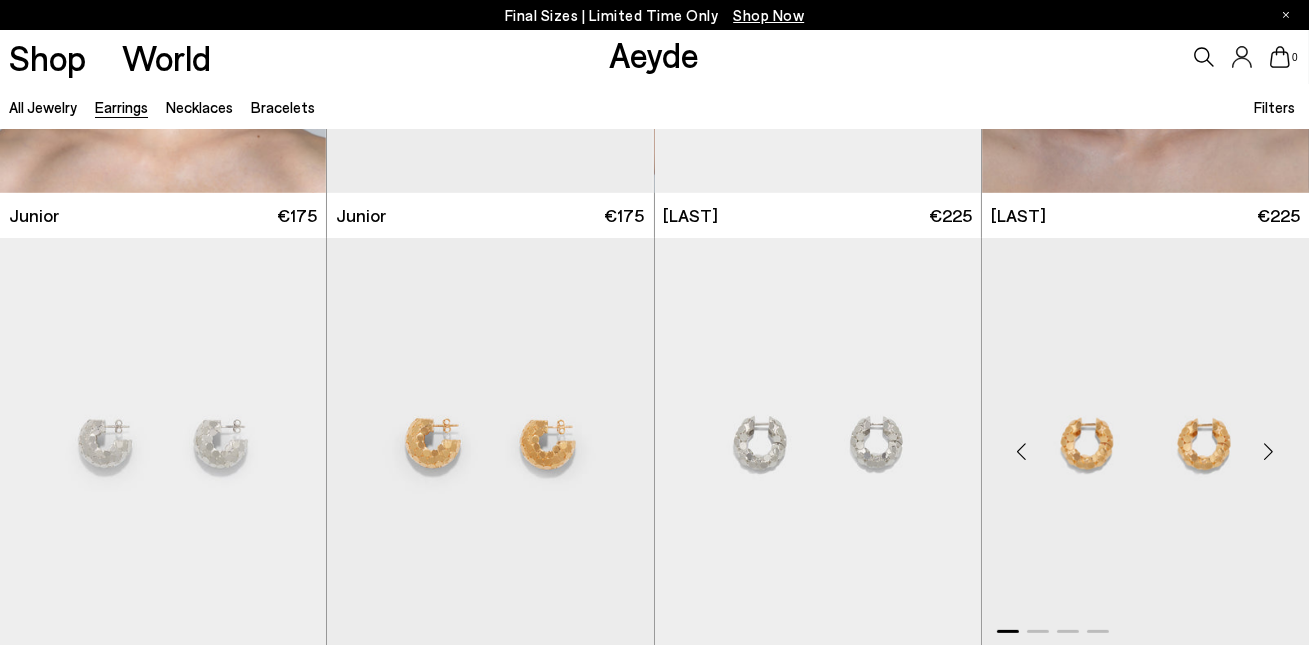 click at bounding box center (1022, 451) 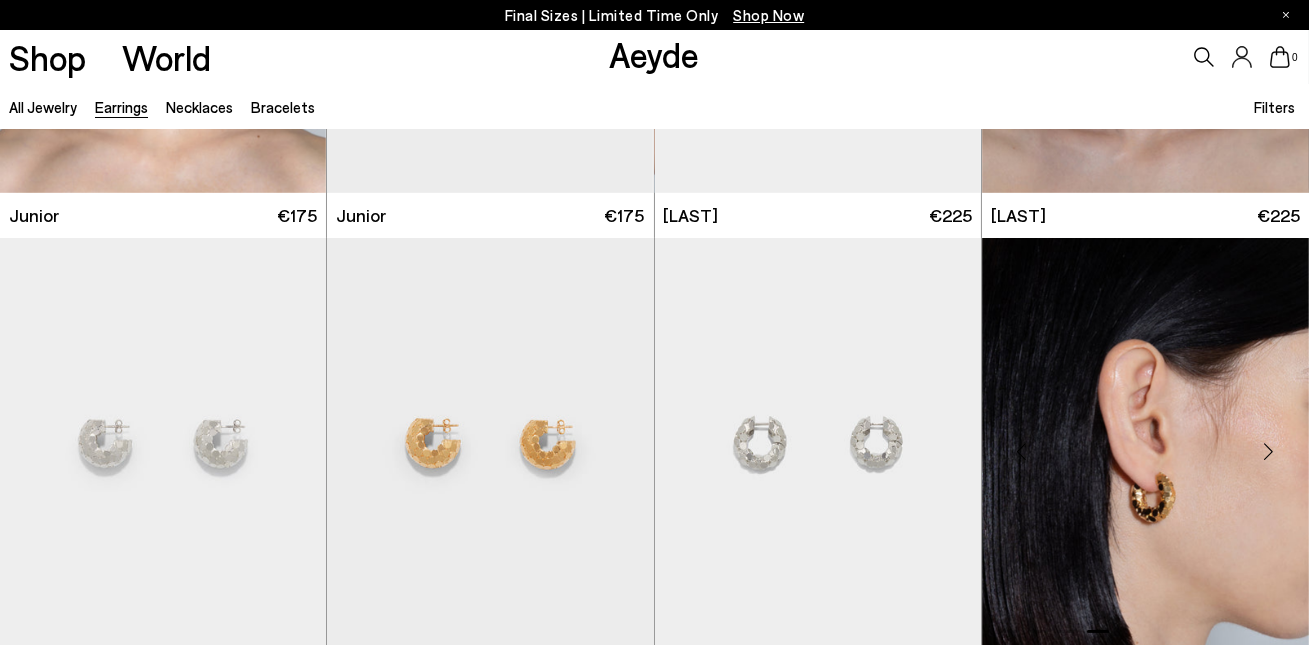 click at bounding box center [1022, 451] 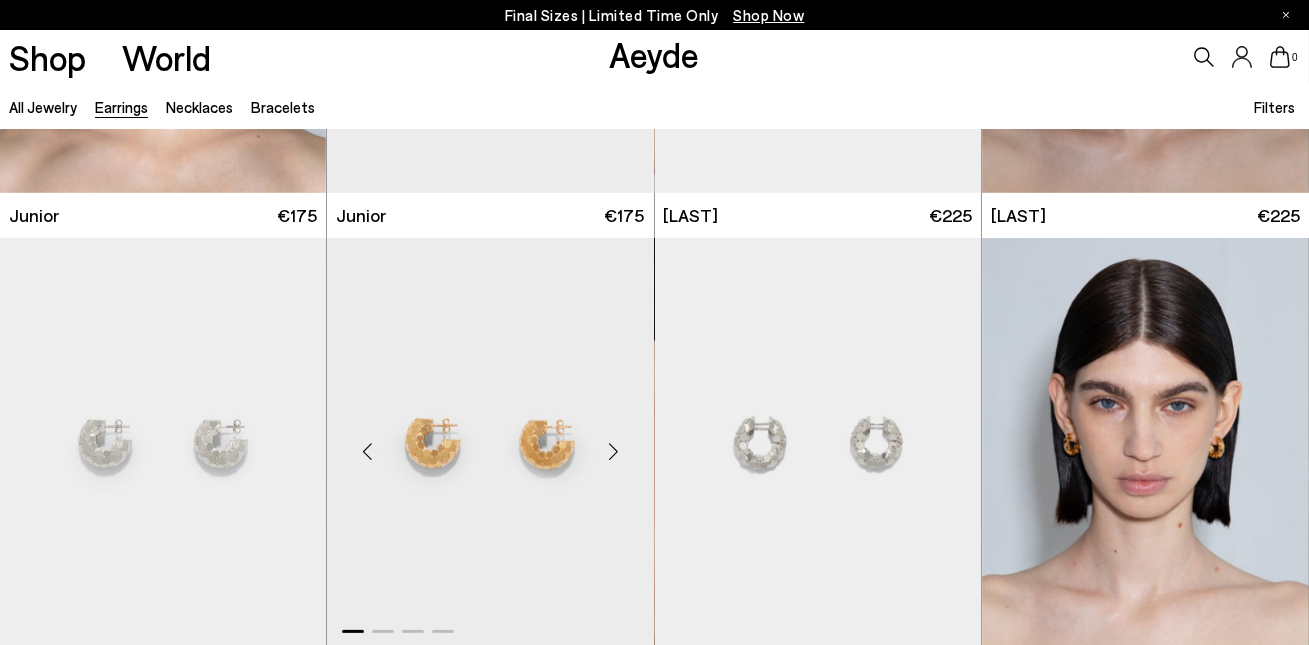 click at bounding box center [367, 451] 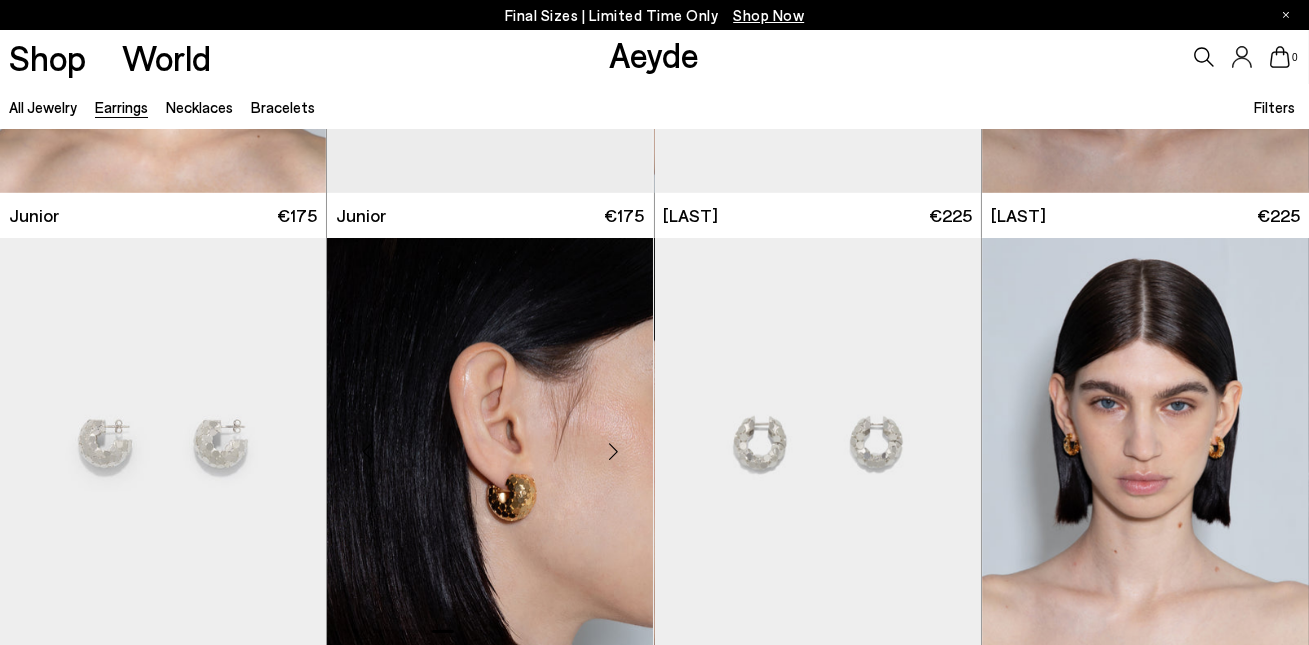 click at bounding box center [367, 451] 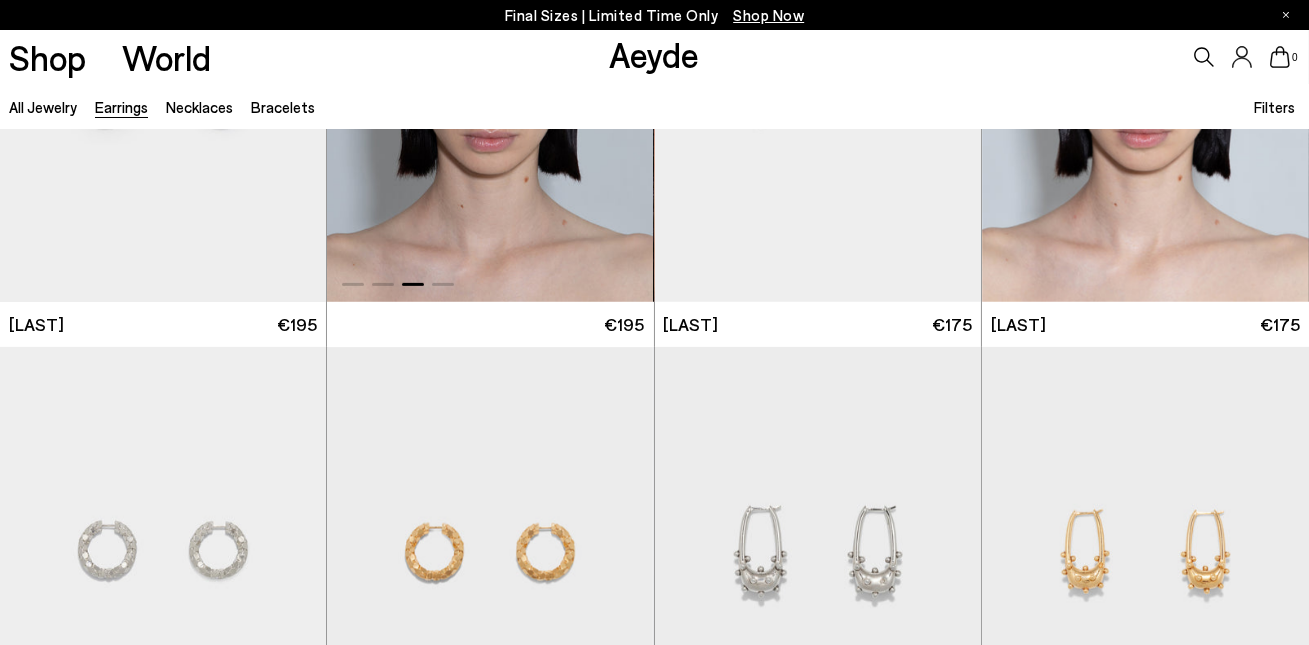 scroll, scrollTop: 1610, scrollLeft: 0, axis: vertical 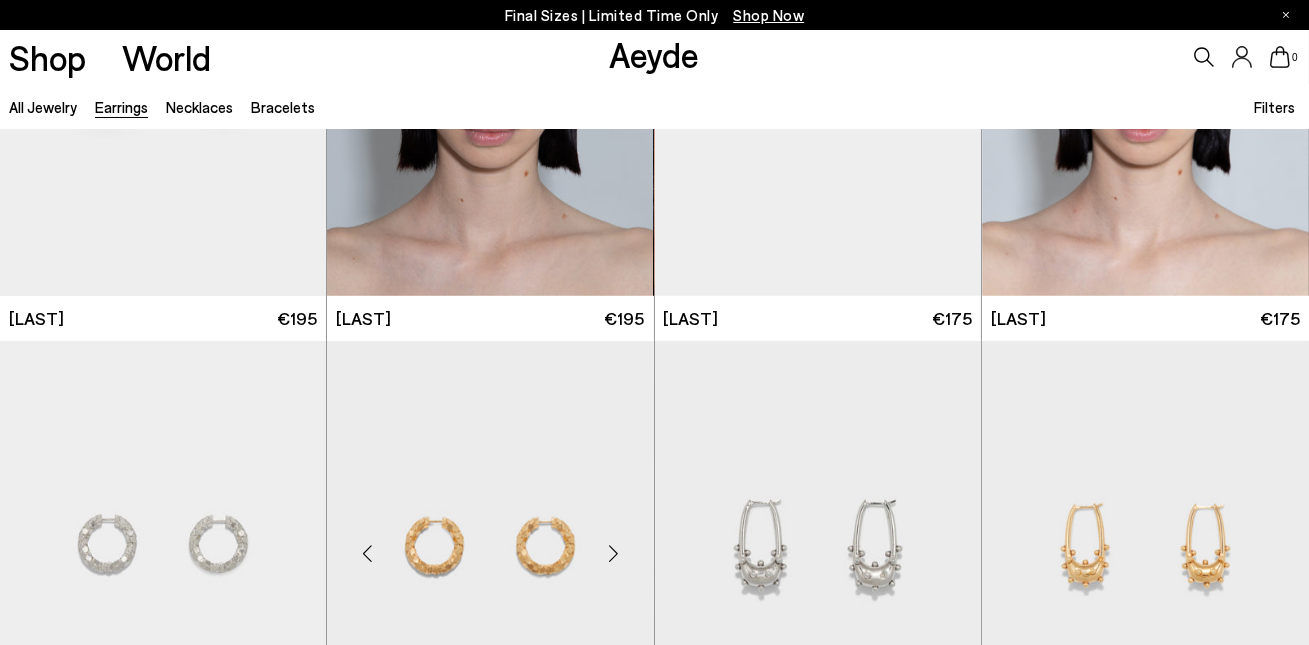 click at bounding box center [367, 554] 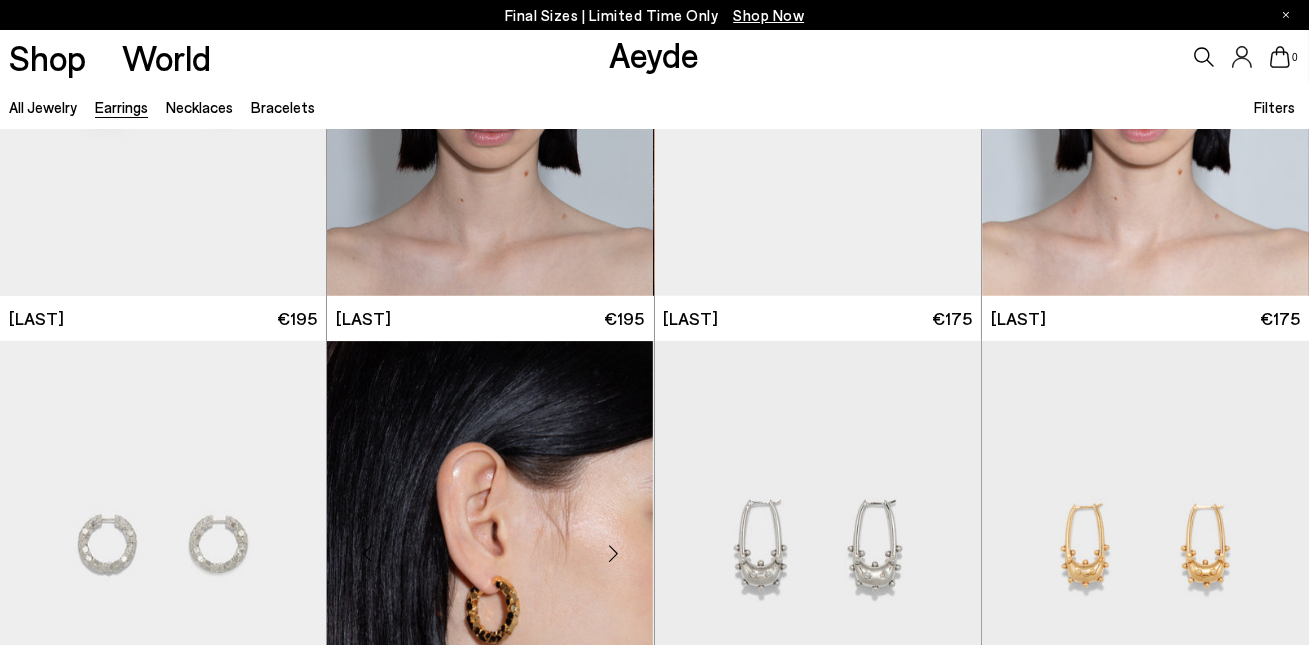 click at bounding box center (367, 554) 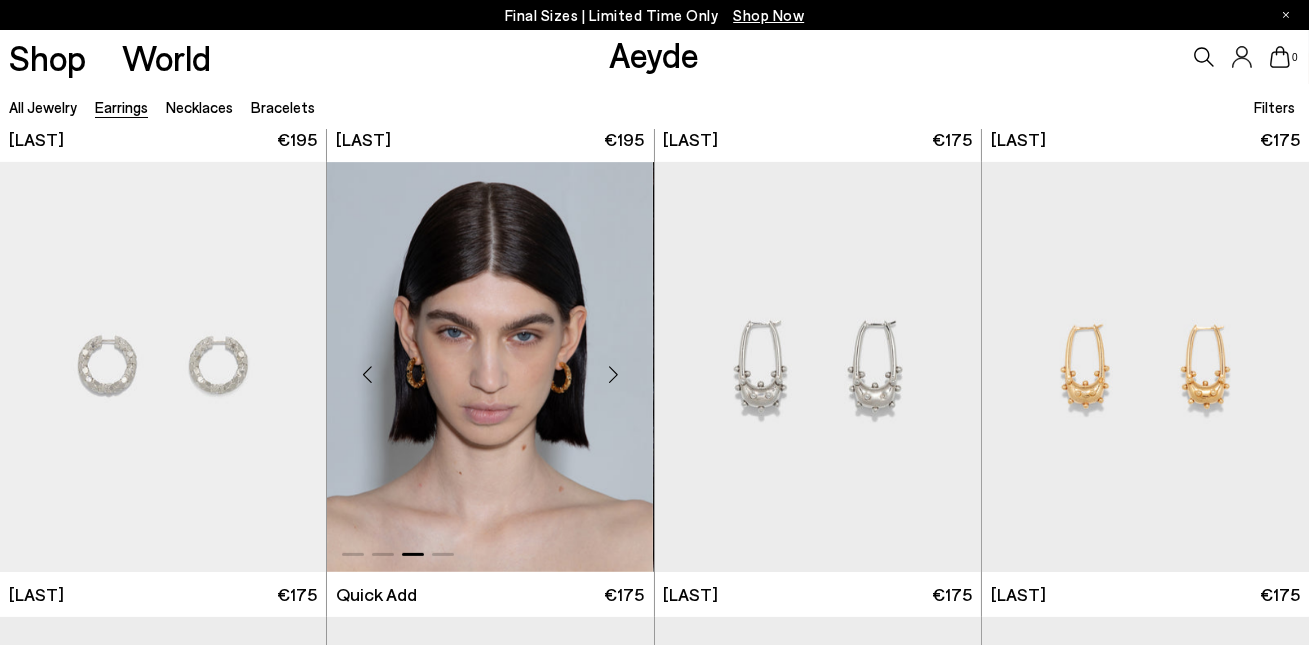 scroll, scrollTop: 1793, scrollLeft: 0, axis: vertical 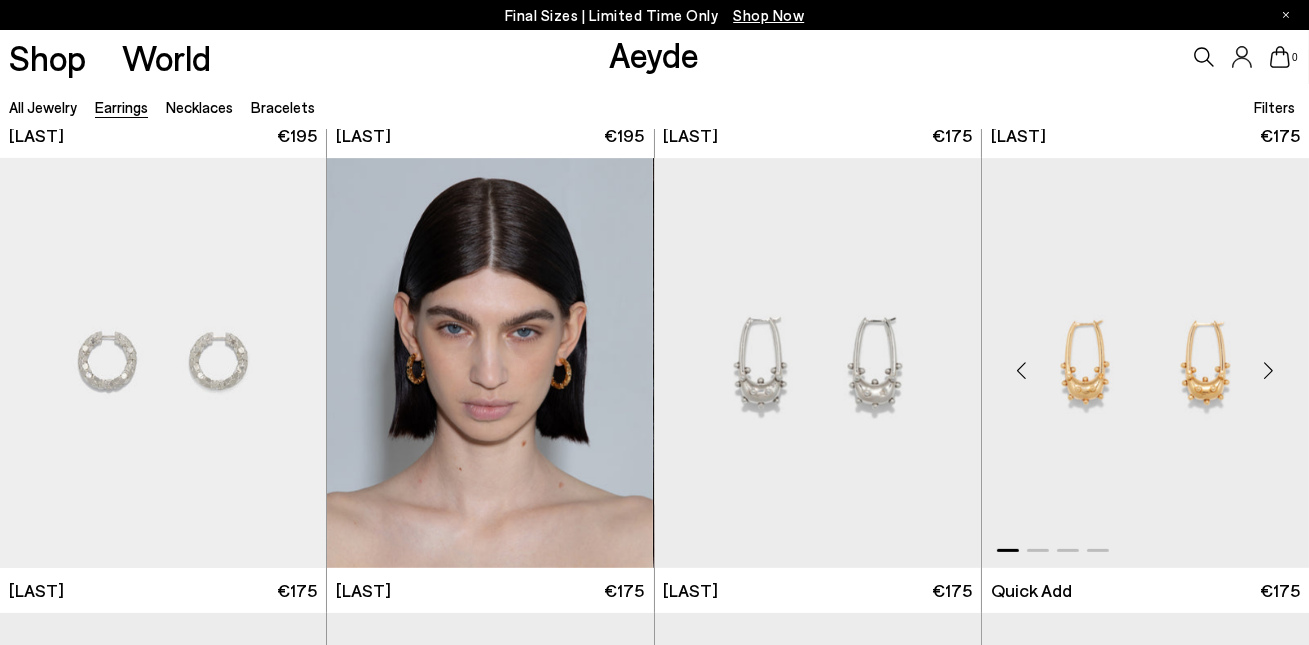 click at bounding box center (1022, 371) 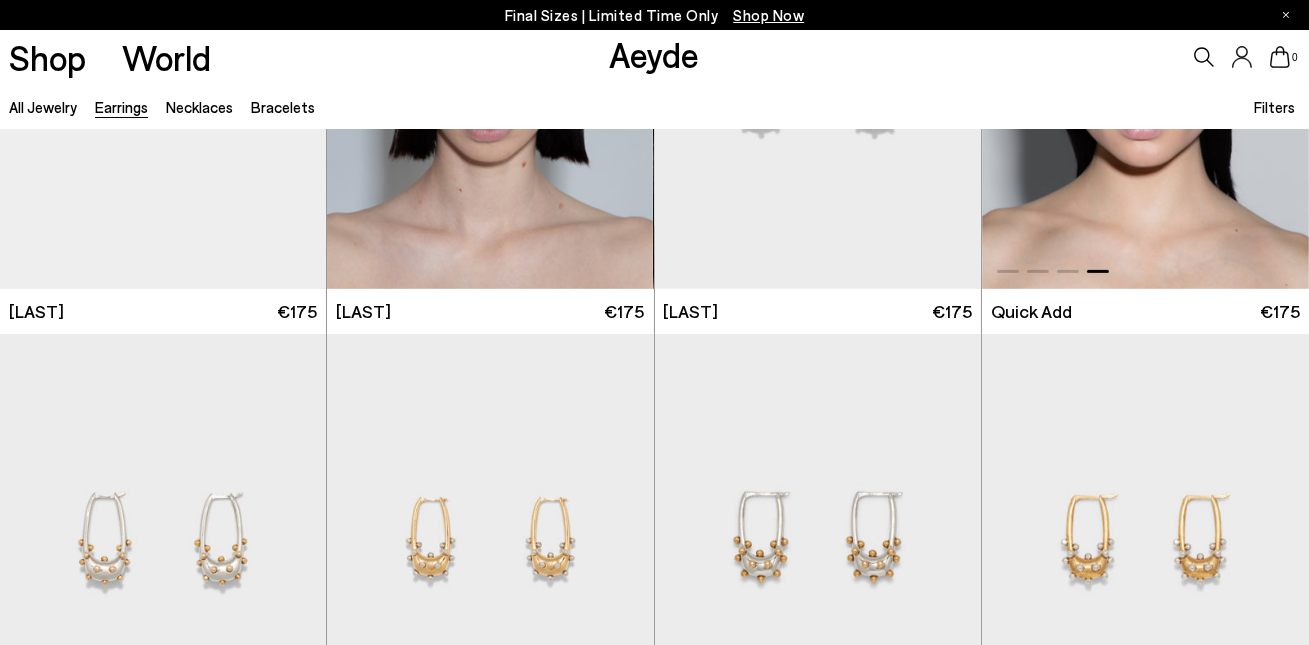 scroll, scrollTop: 2074, scrollLeft: 0, axis: vertical 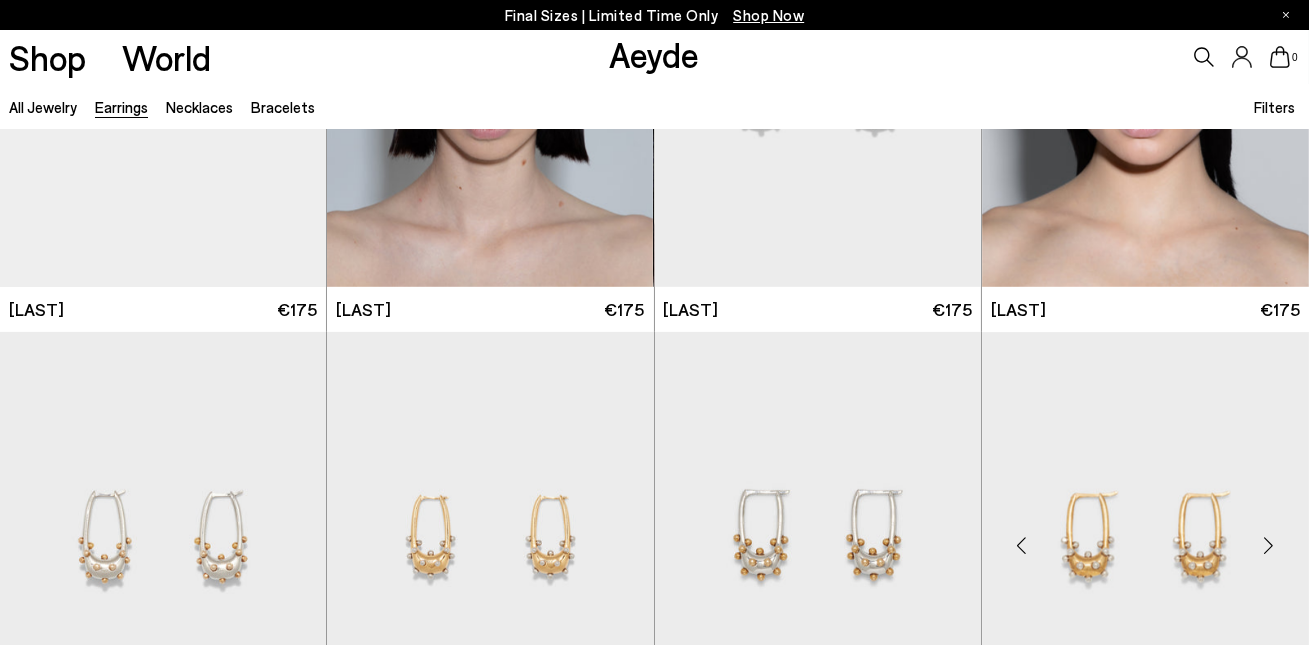click at bounding box center (1022, 545) 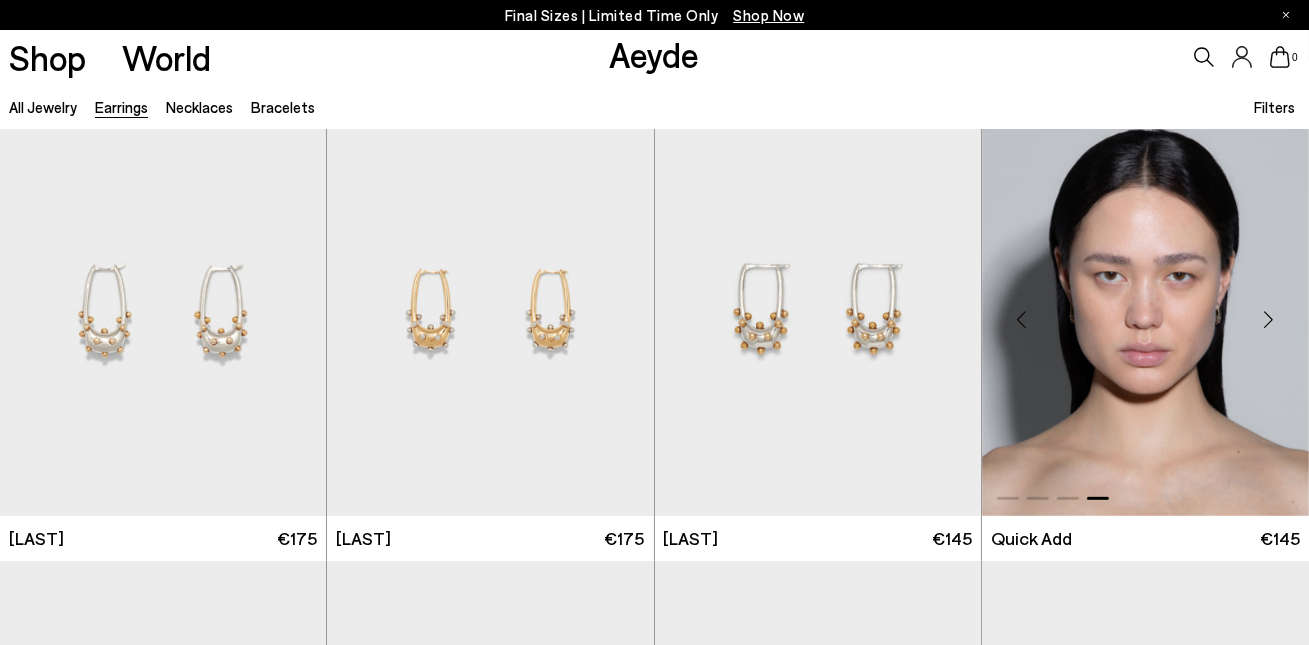 scroll, scrollTop: 2305, scrollLeft: 0, axis: vertical 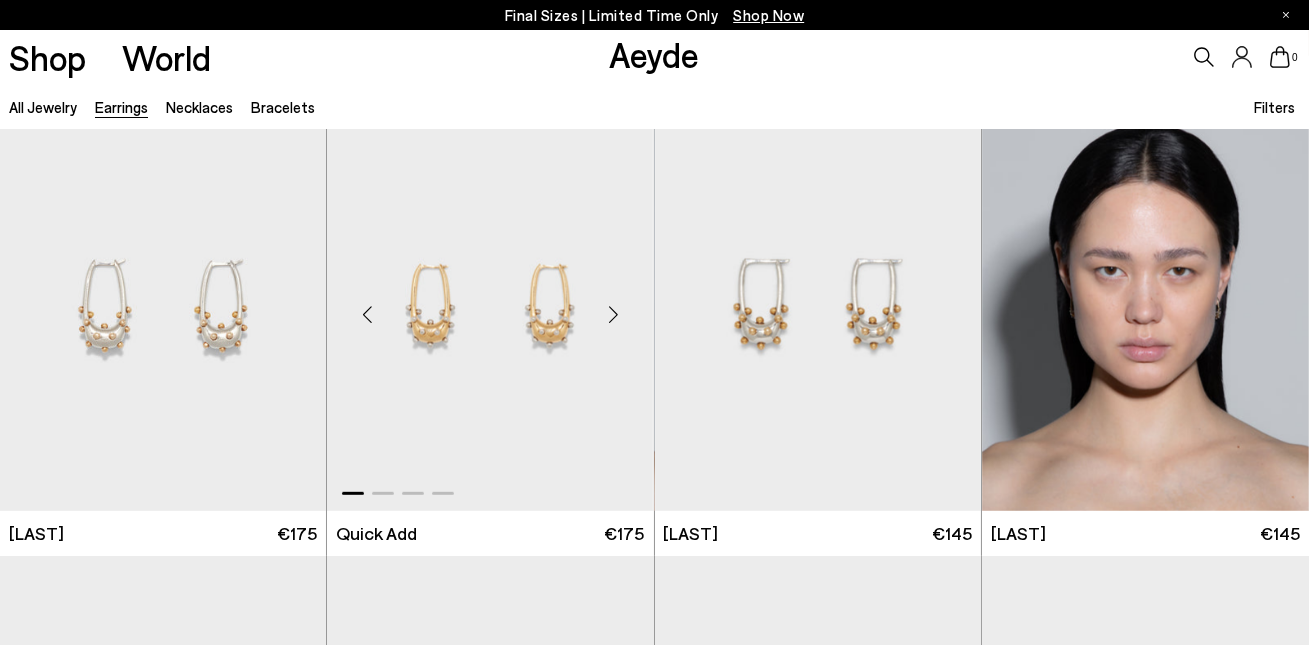 click at bounding box center [367, 314] 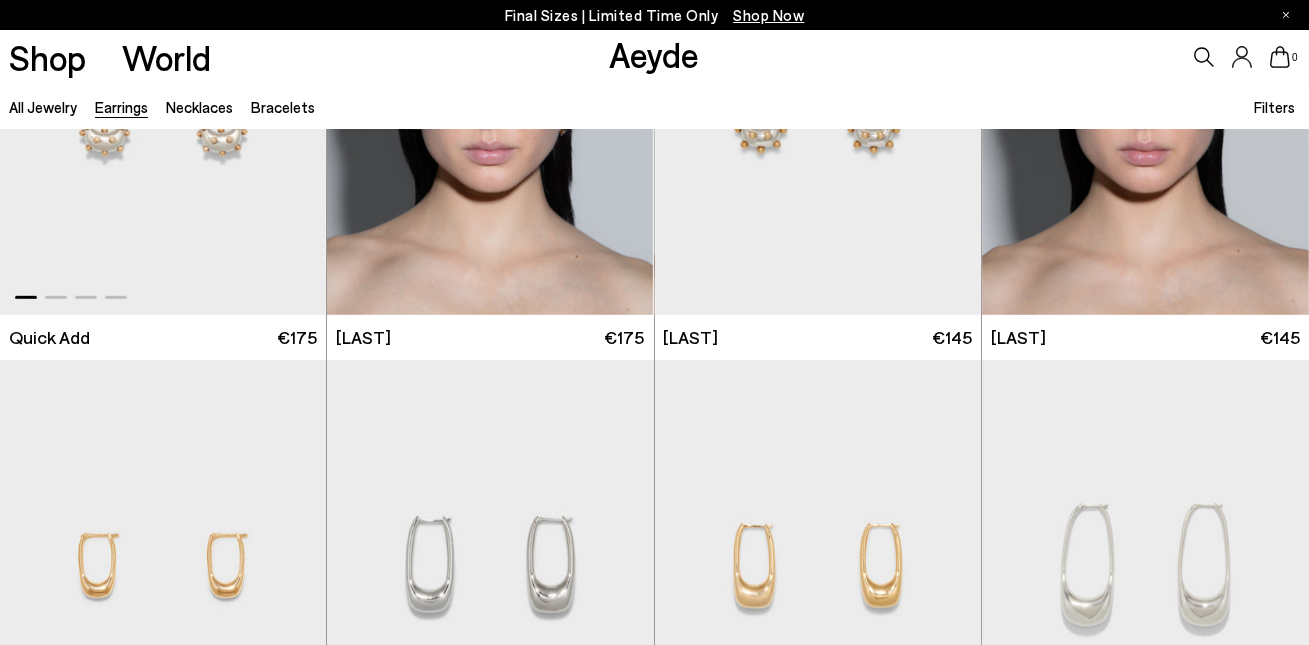 scroll, scrollTop: 2617, scrollLeft: 0, axis: vertical 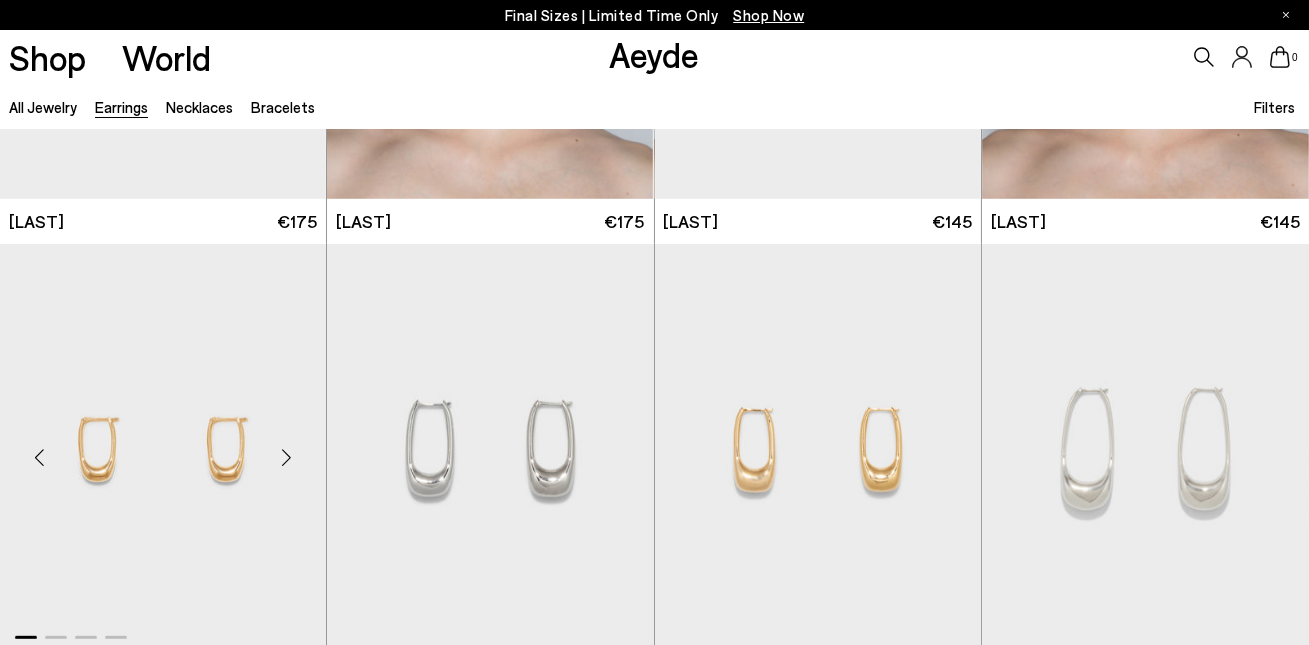 click at bounding box center [40, 457] 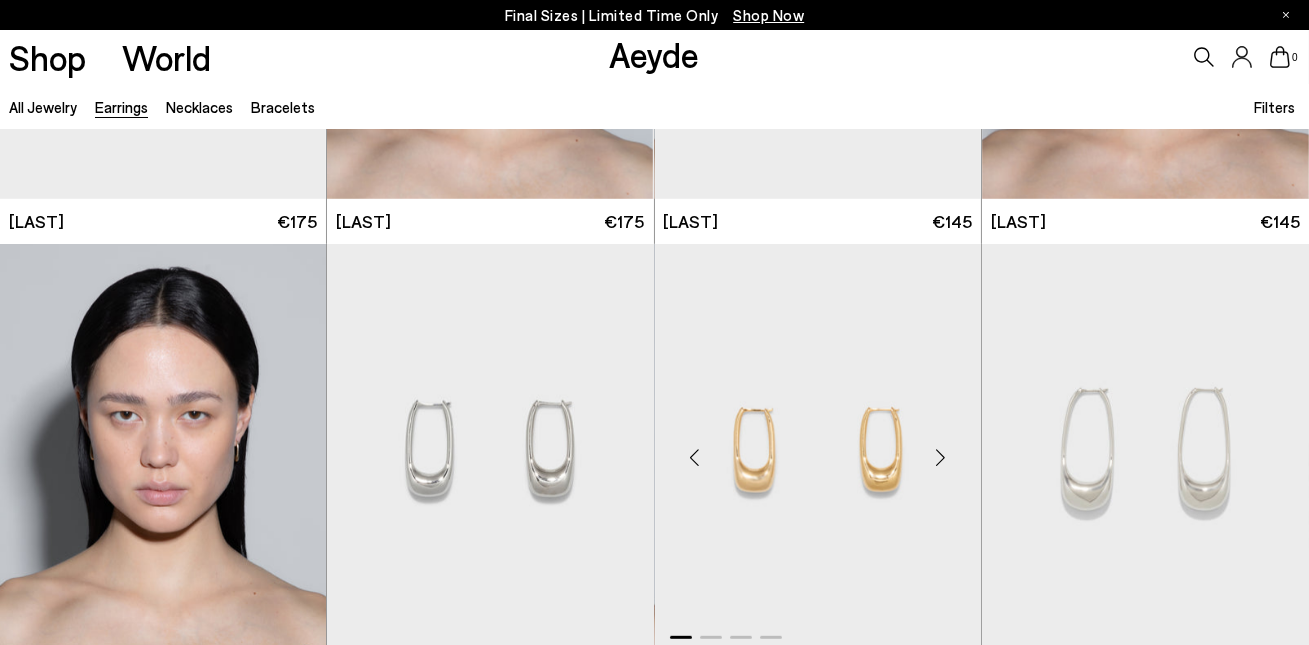 click at bounding box center (695, 457) 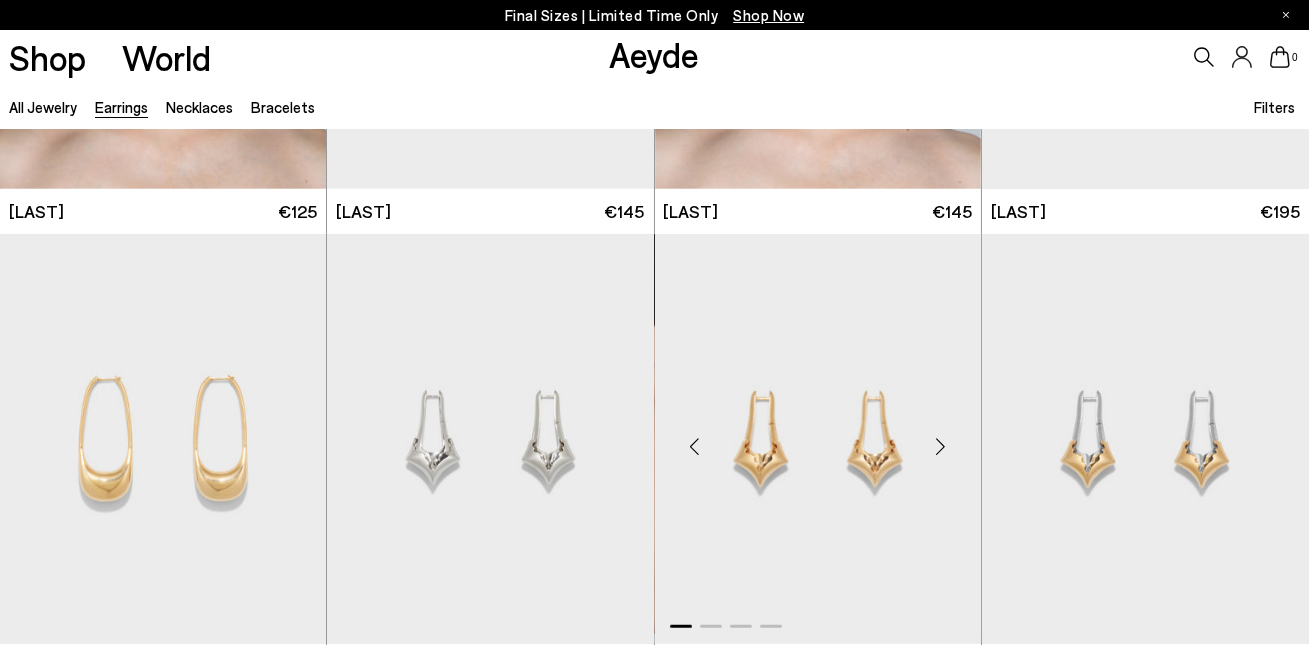 scroll, scrollTop: 3087, scrollLeft: 0, axis: vertical 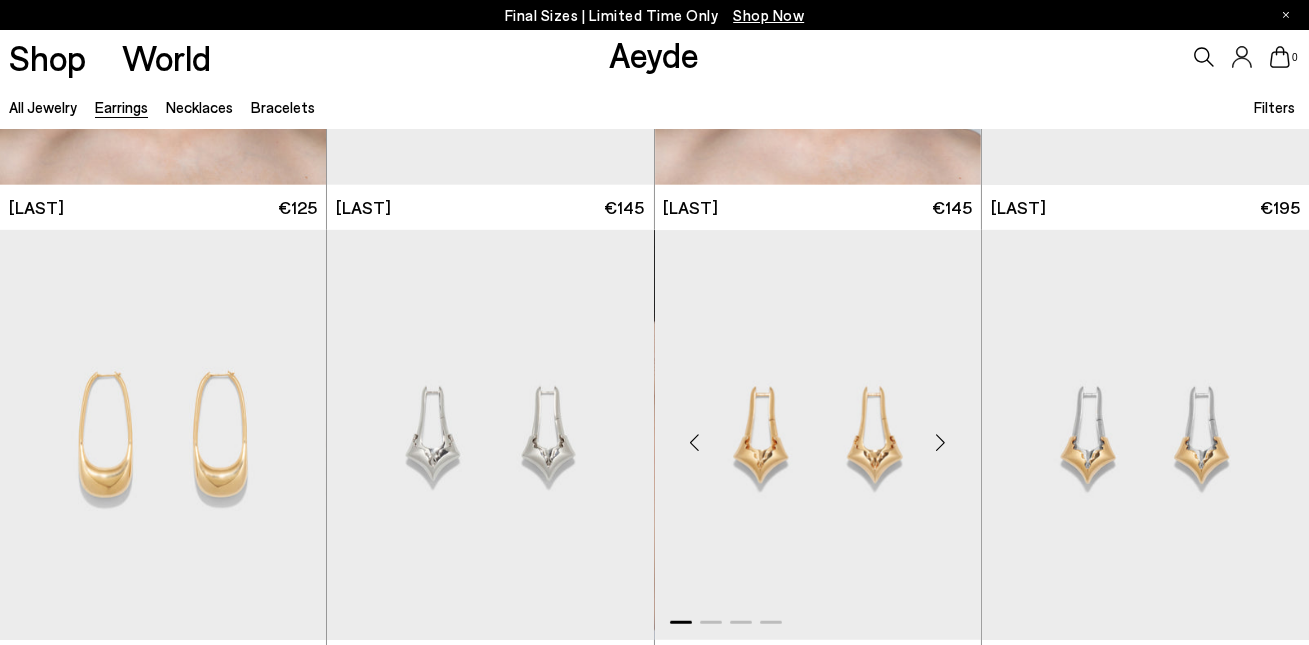 click at bounding box center [695, 443] 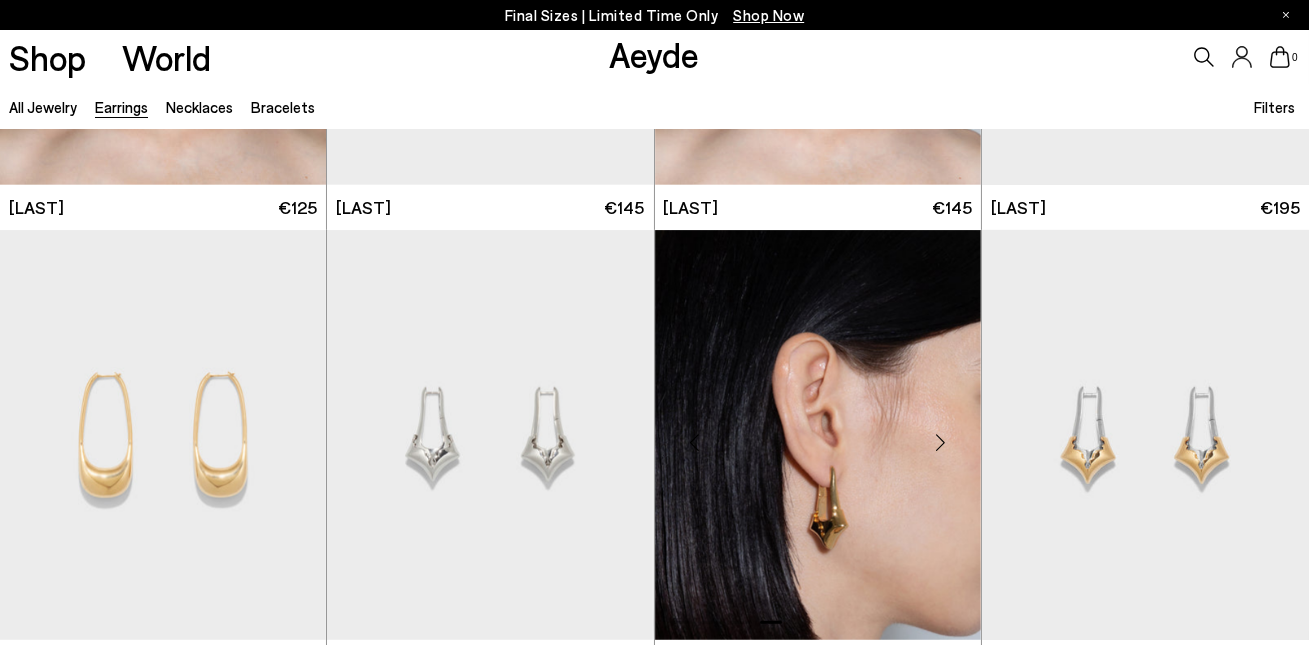 click at bounding box center (941, 443) 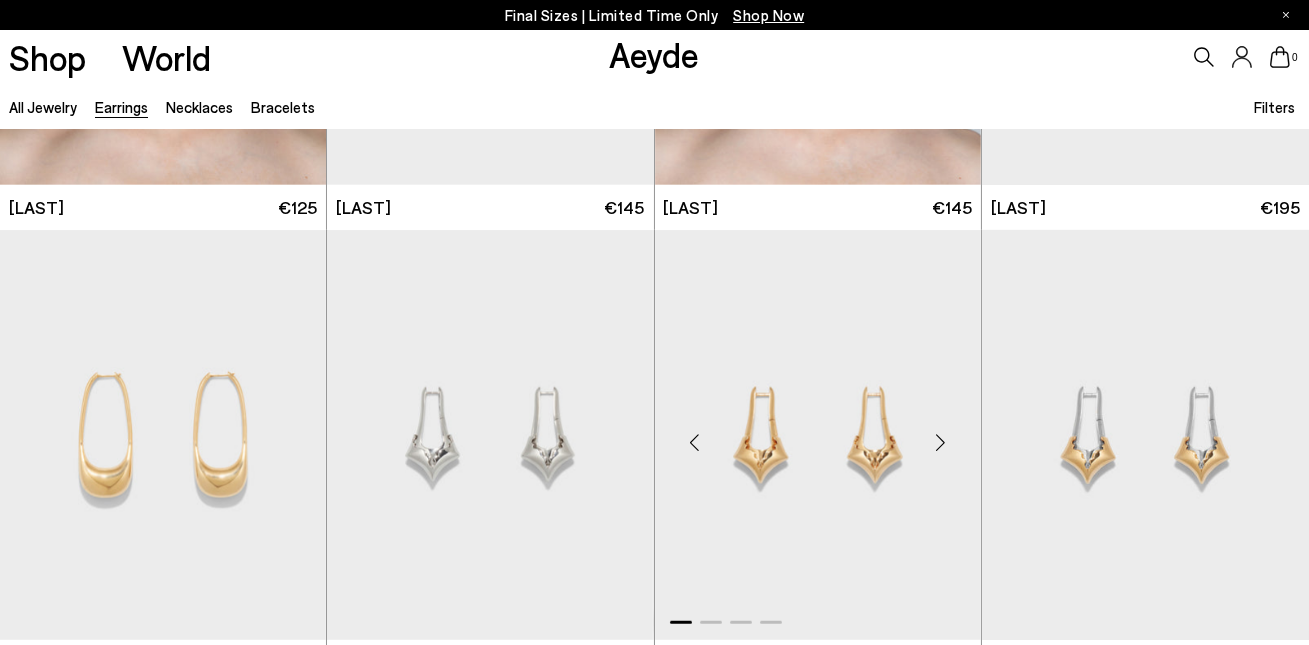 click at bounding box center (941, 443) 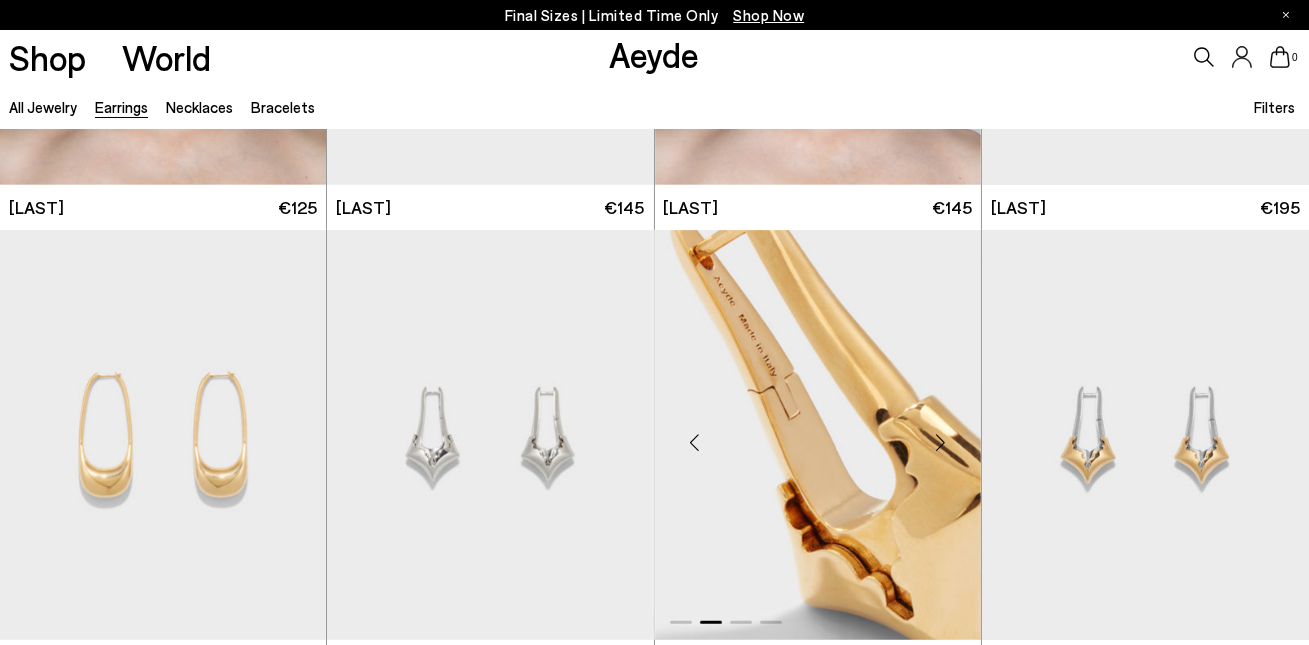 click at bounding box center (941, 443) 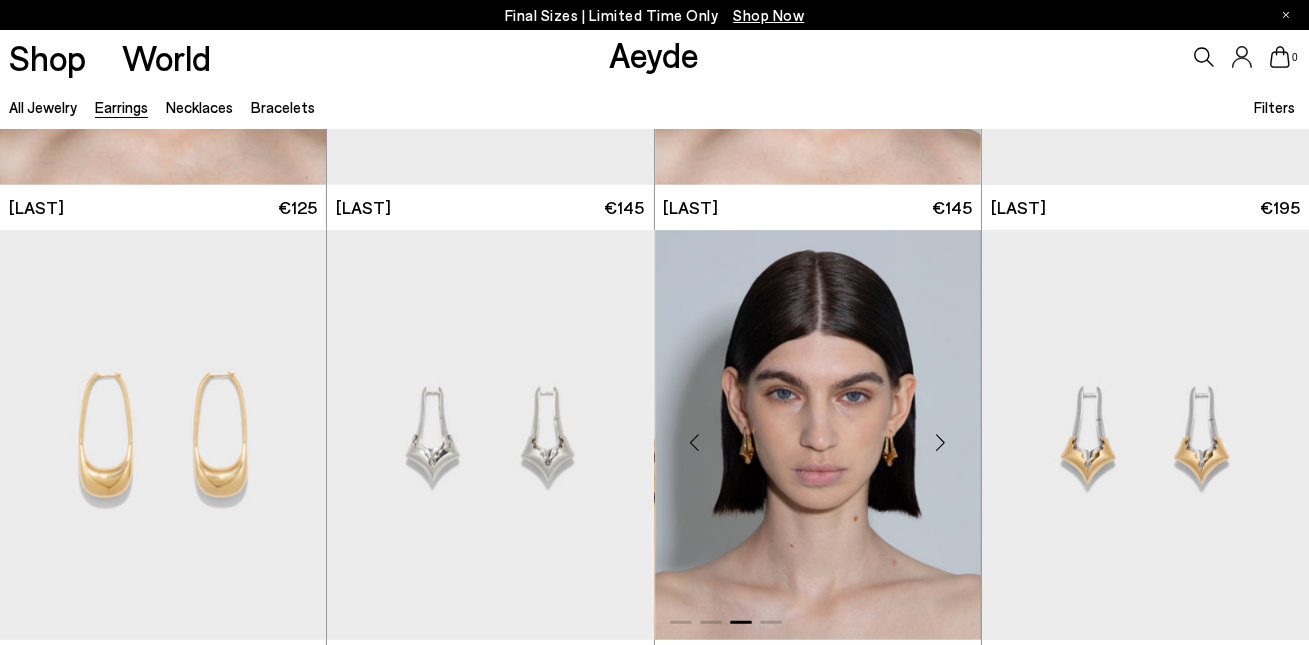 click at bounding box center [695, 443] 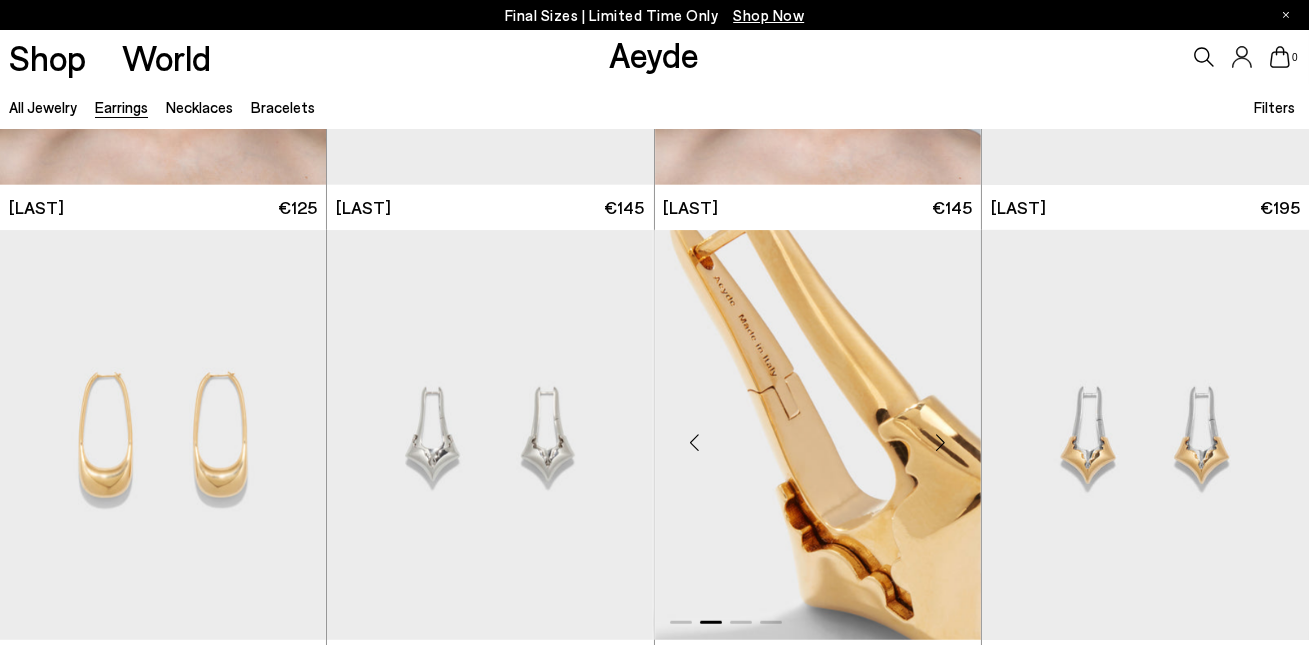 click at bounding box center [695, 443] 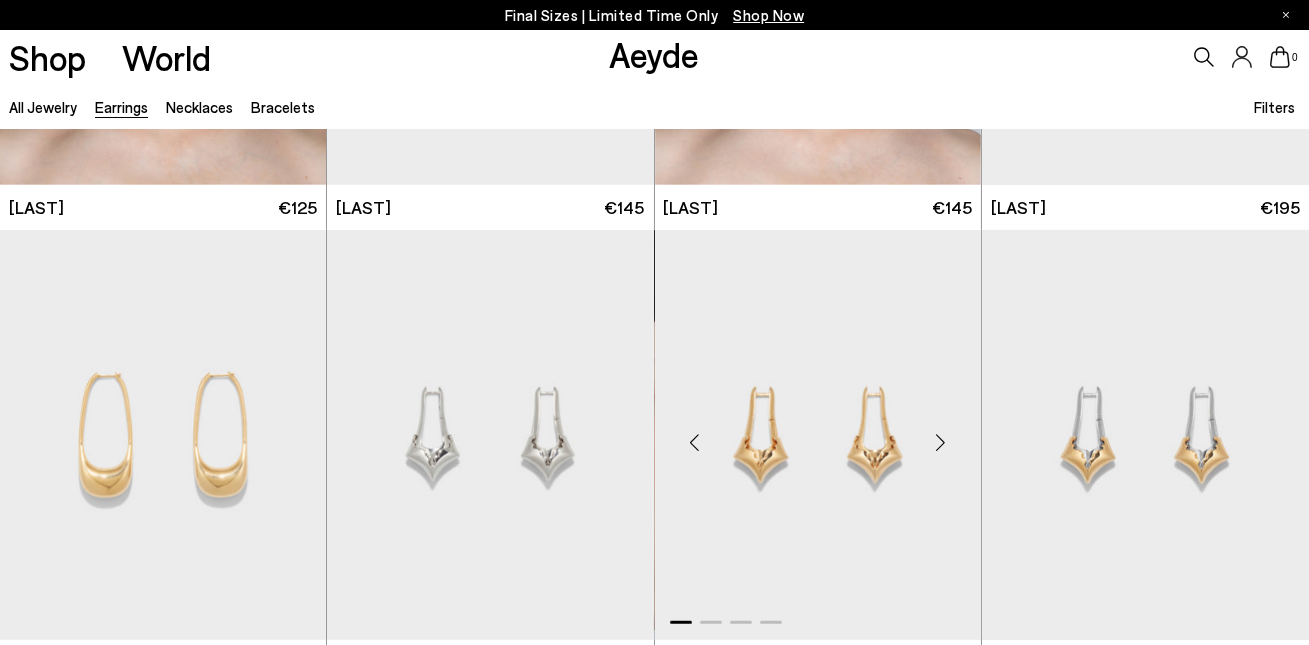 click at bounding box center (941, 443) 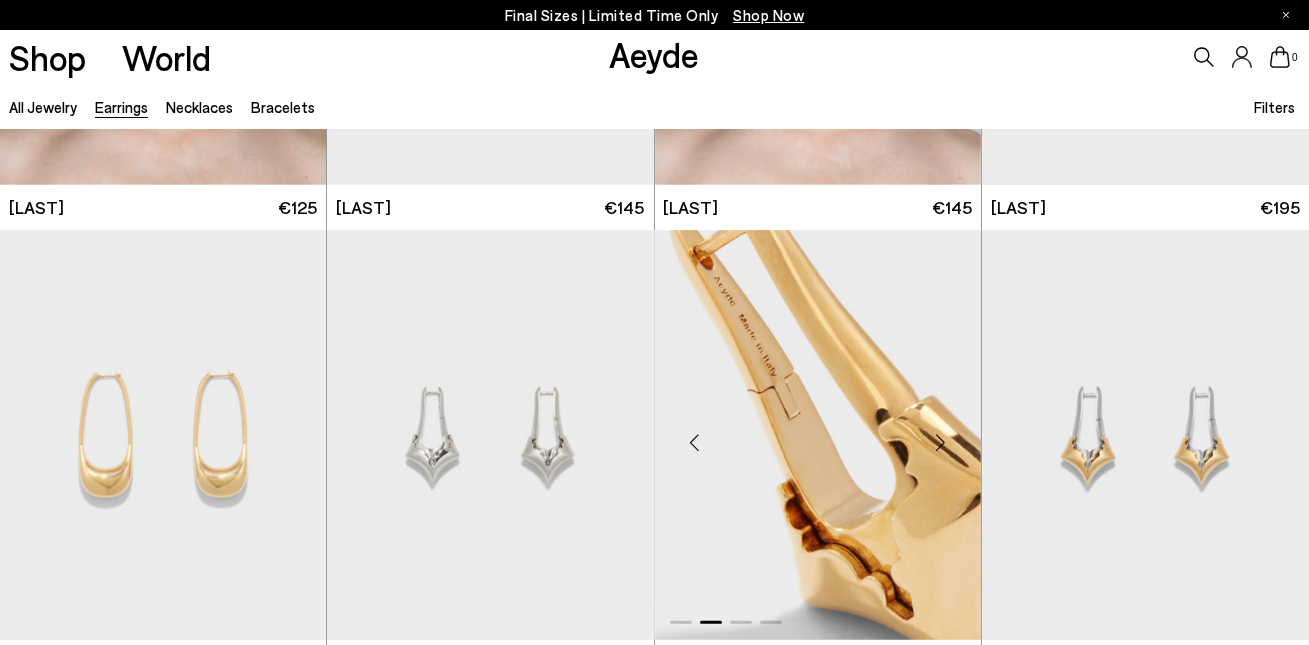click at bounding box center (941, 443) 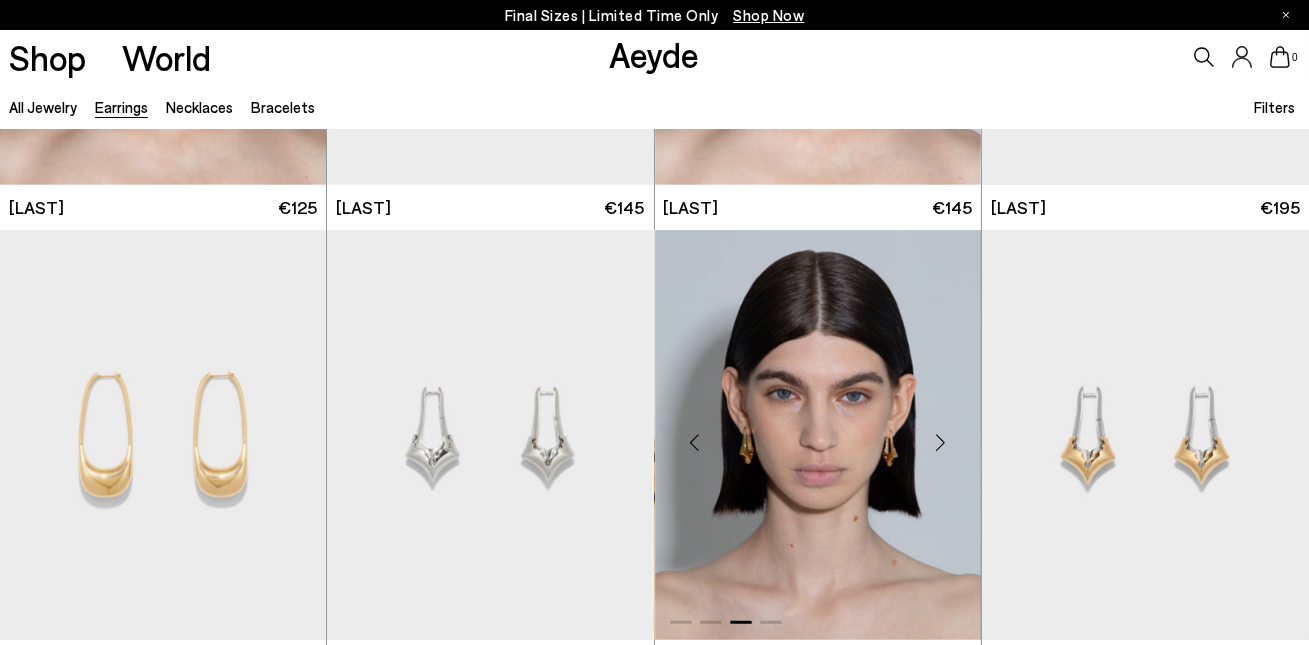 click at bounding box center (941, 443) 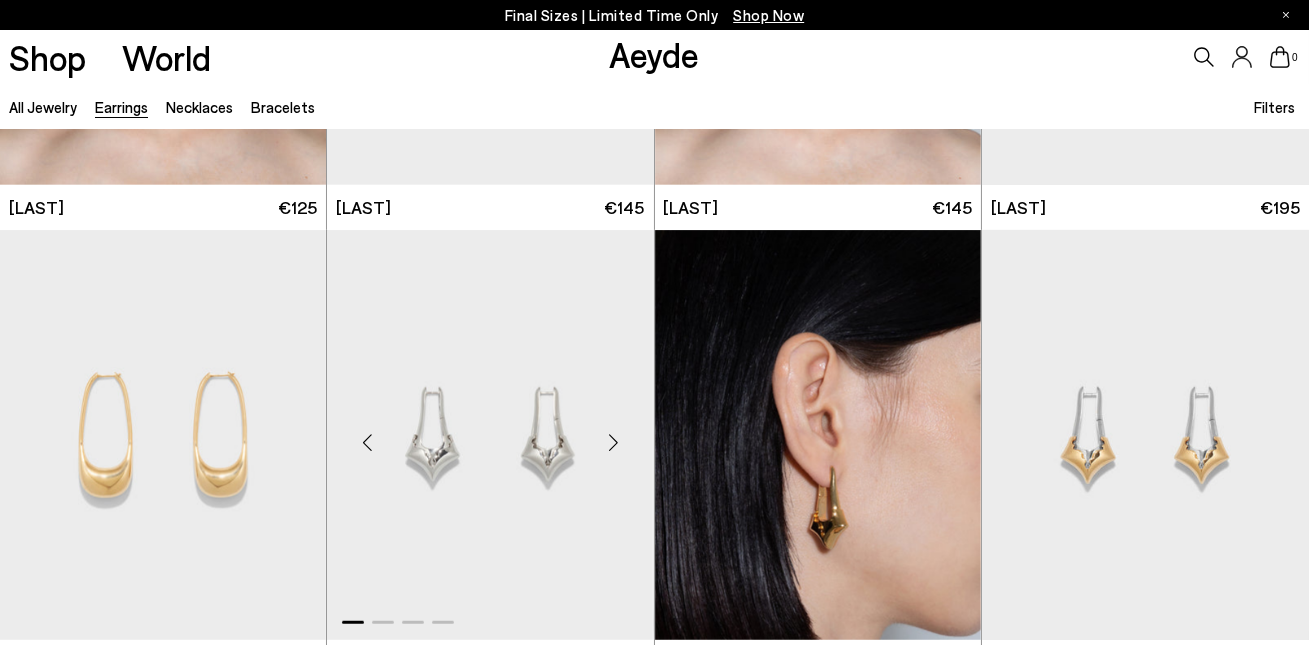 click at bounding box center [614, 443] 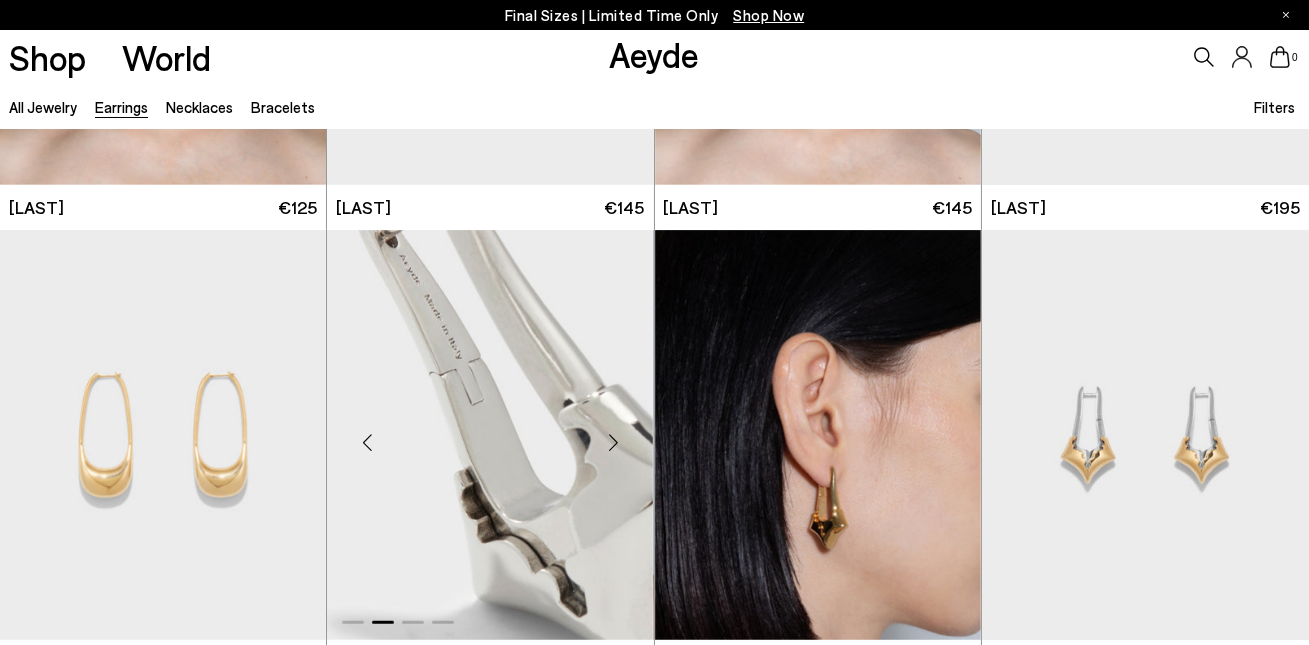 click at bounding box center (614, 443) 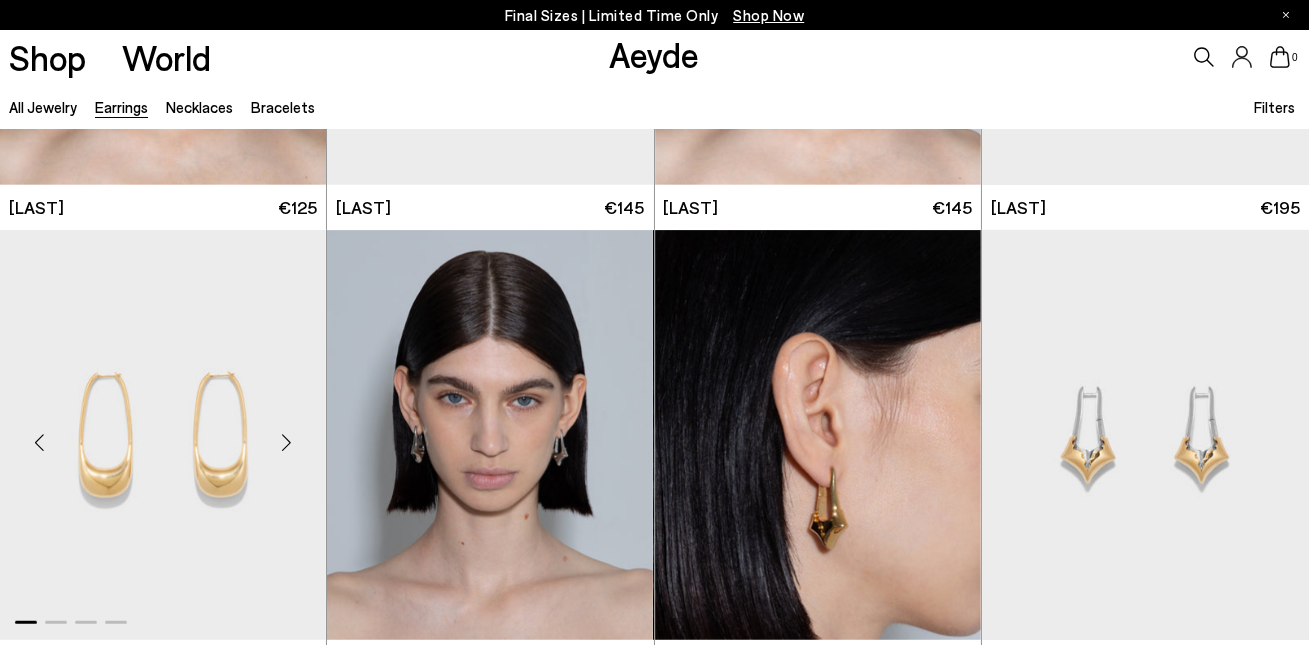 click at bounding box center [286, 443] 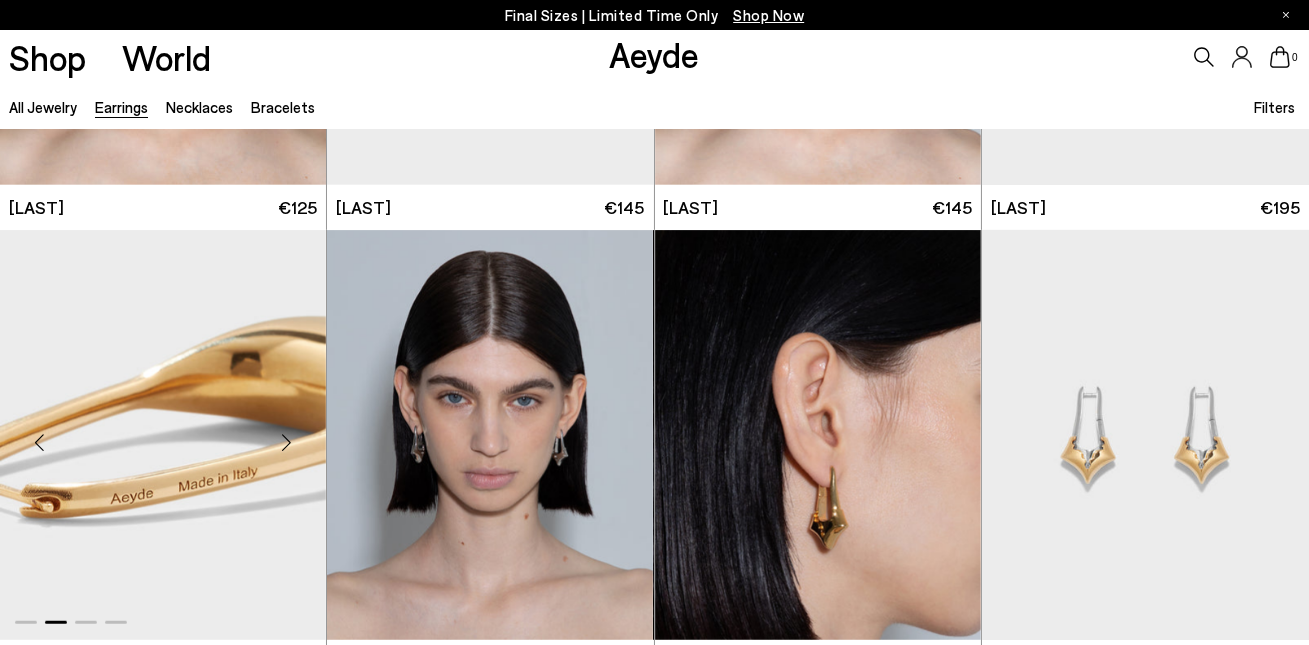 click at bounding box center [286, 443] 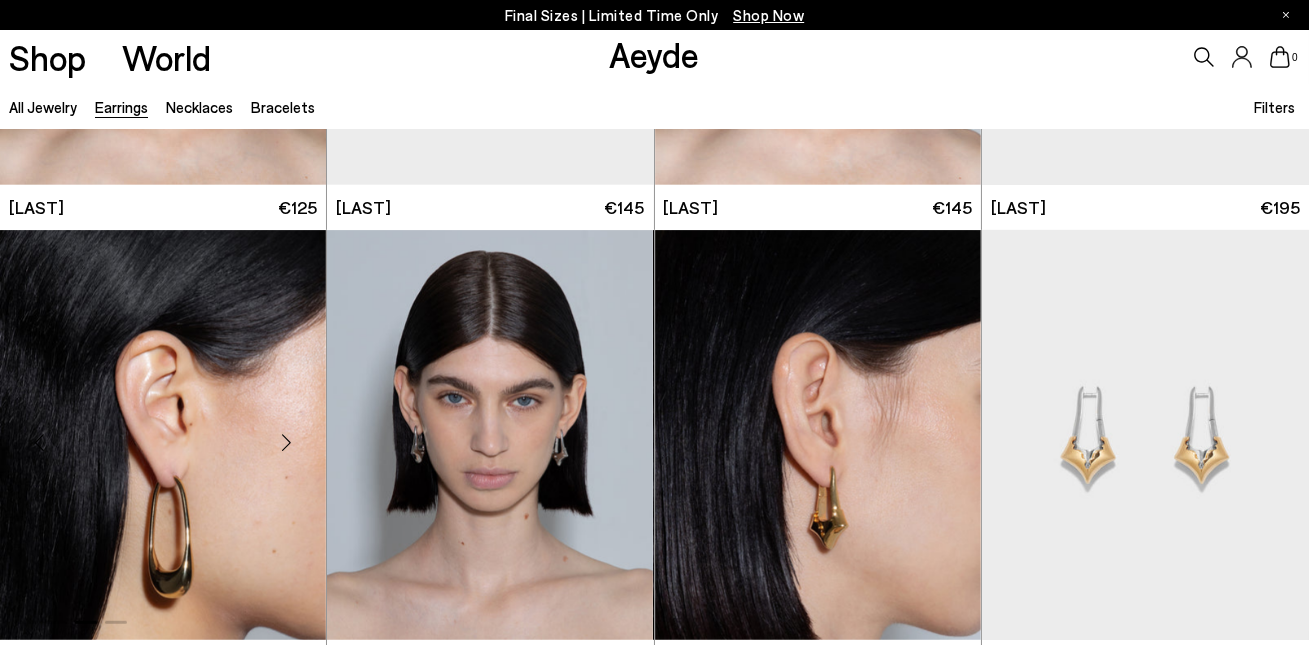 click at bounding box center (286, 443) 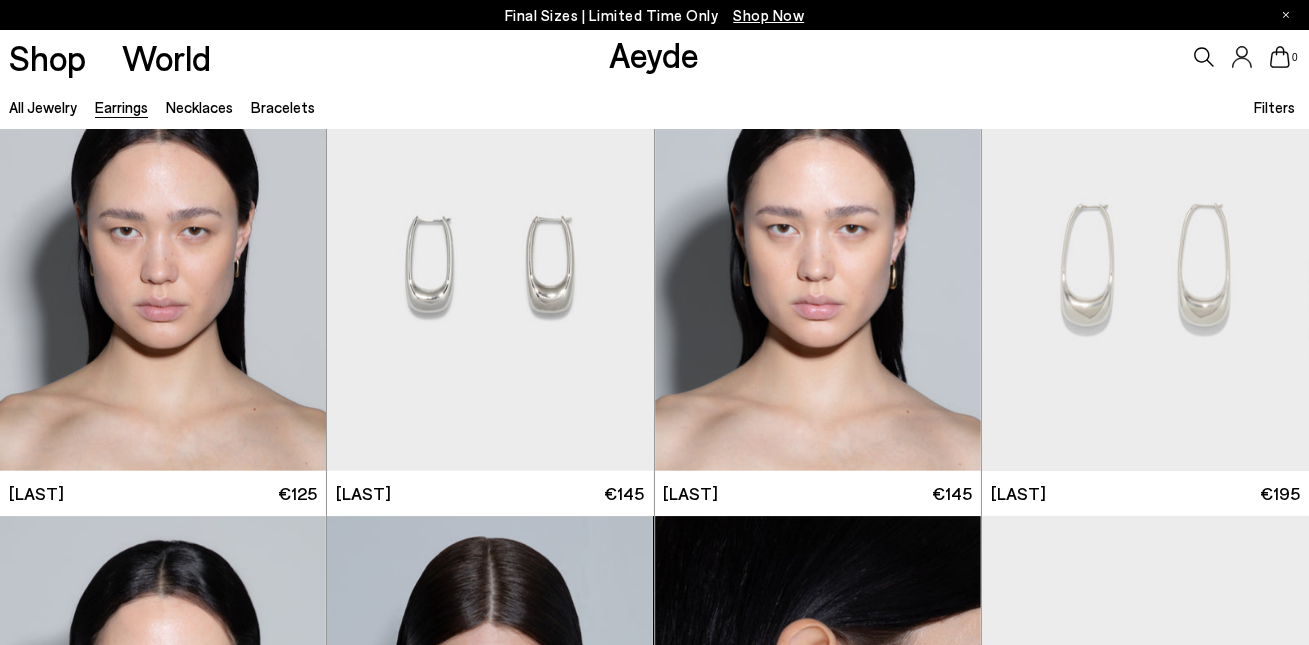 scroll, scrollTop: 2771, scrollLeft: 0, axis: vertical 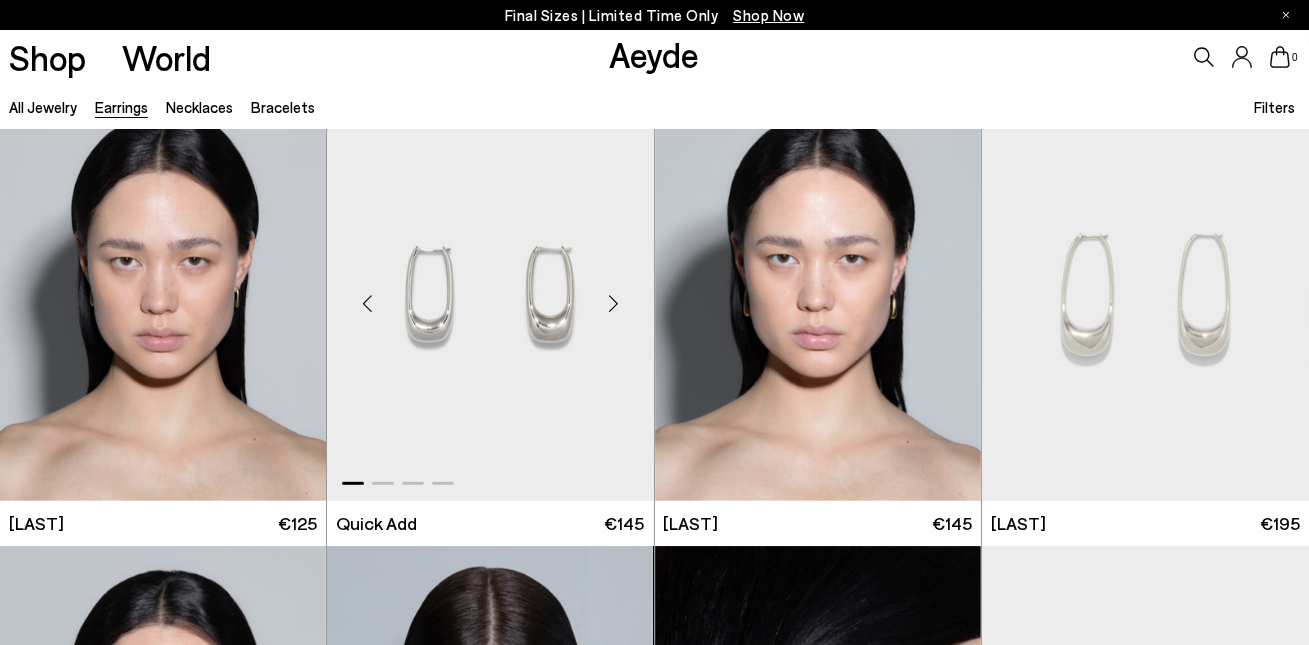 click at bounding box center (614, 303) 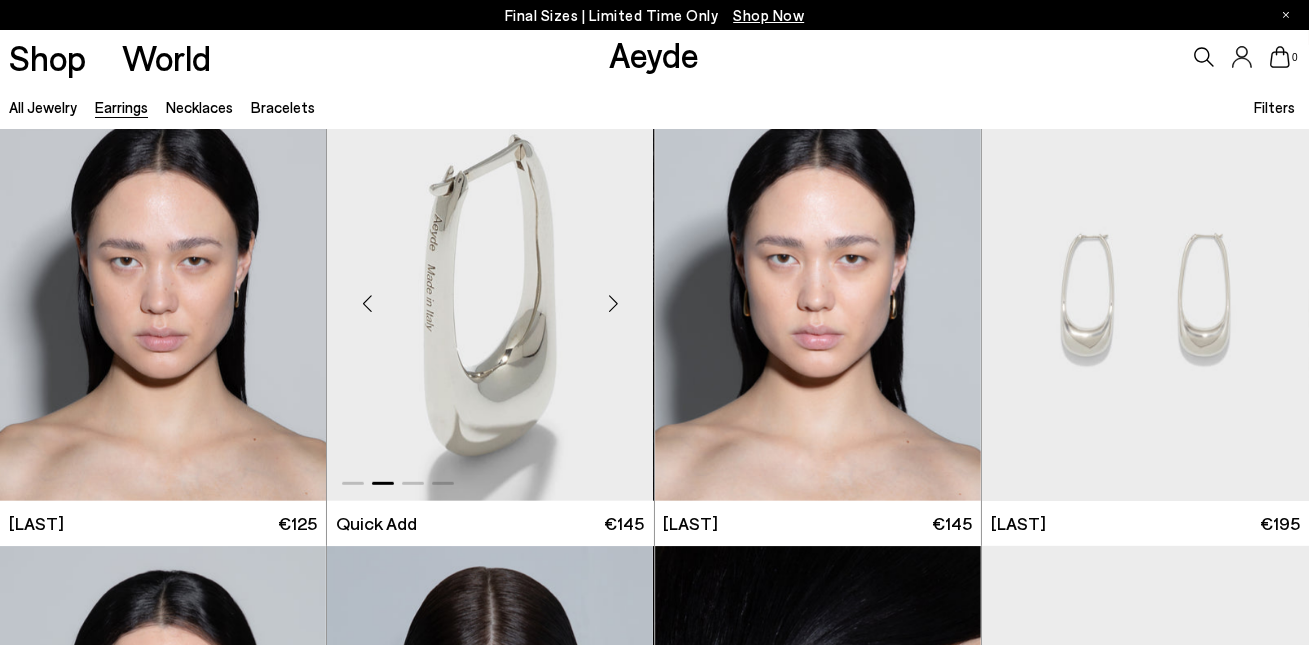 click at bounding box center [614, 303] 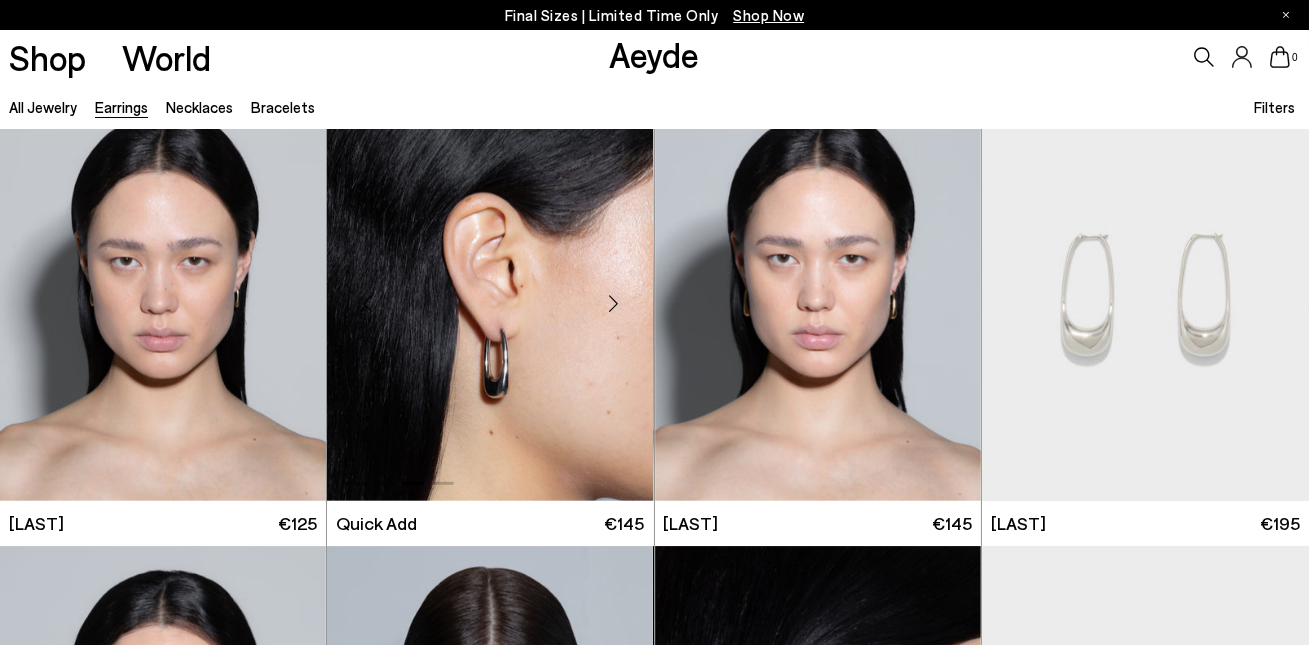 click at bounding box center (614, 303) 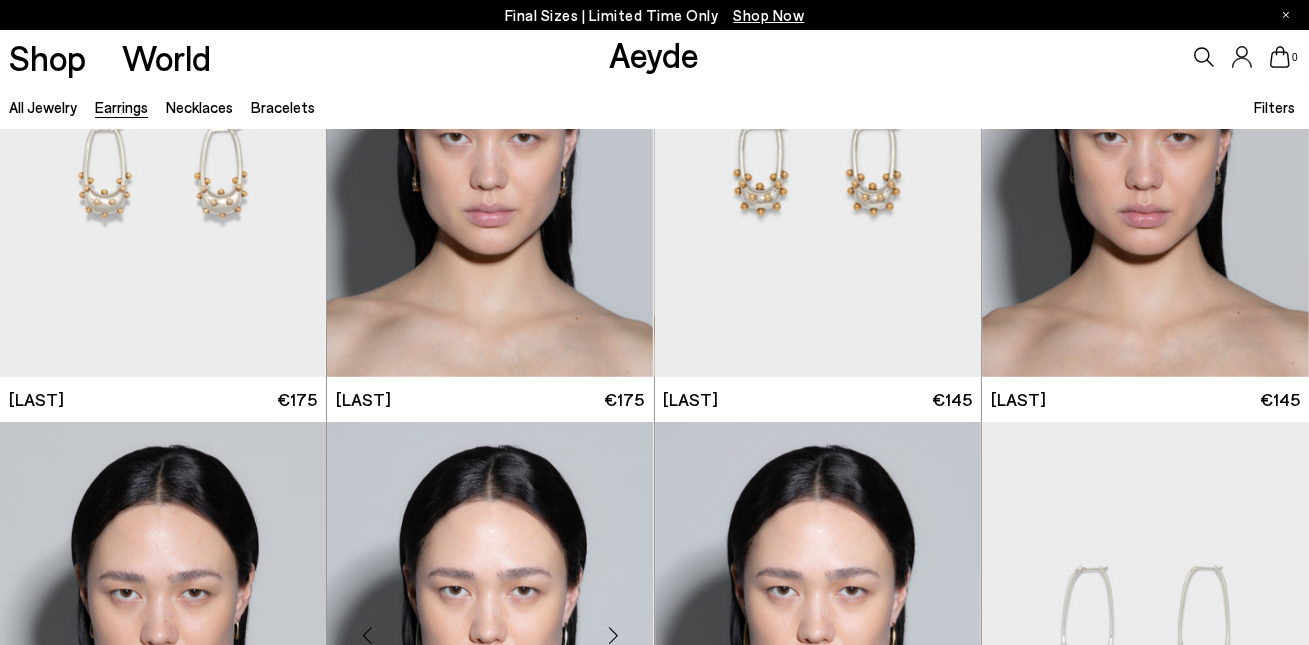scroll, scrollTop: 2390, scrollLeft: 0, axis: vertical 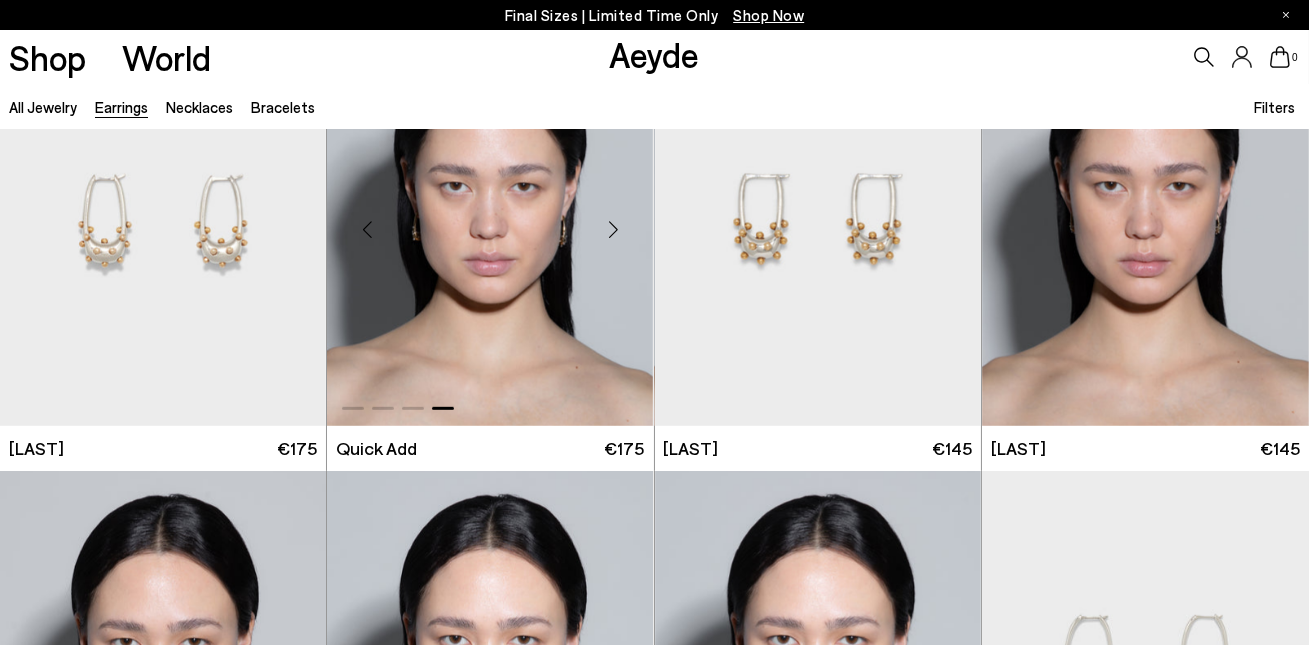 click at bounding box center (614, 229) 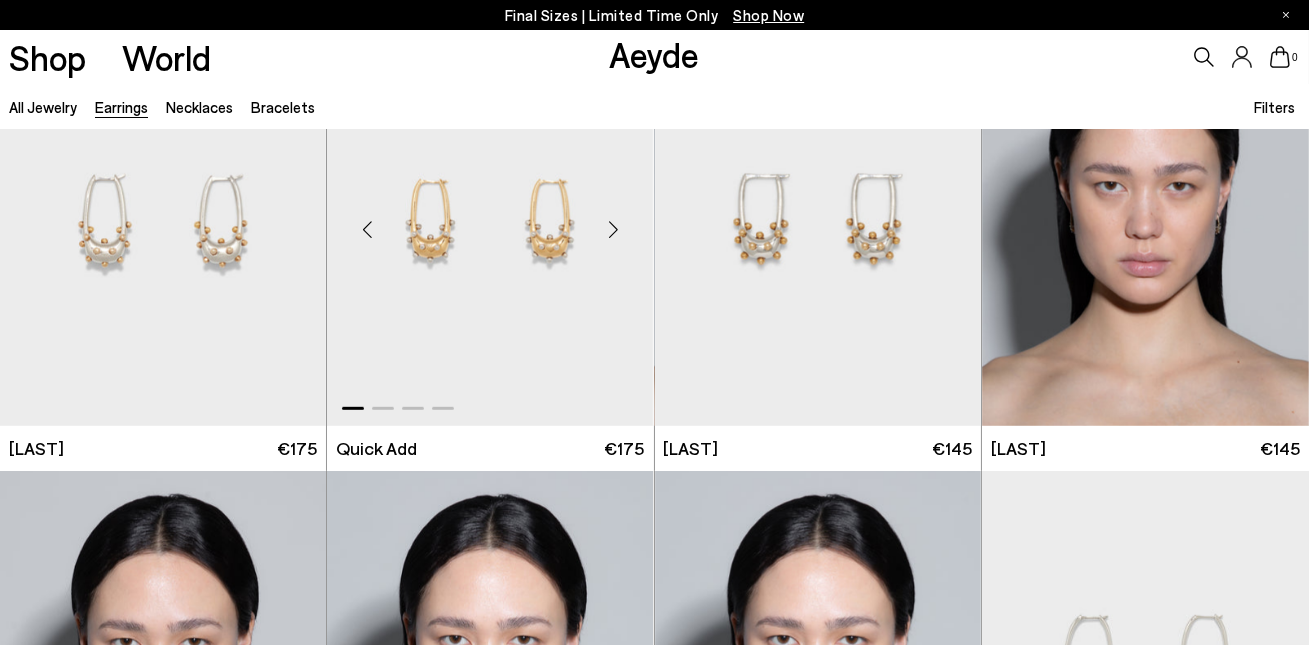 click at bounding box center (614, 229) 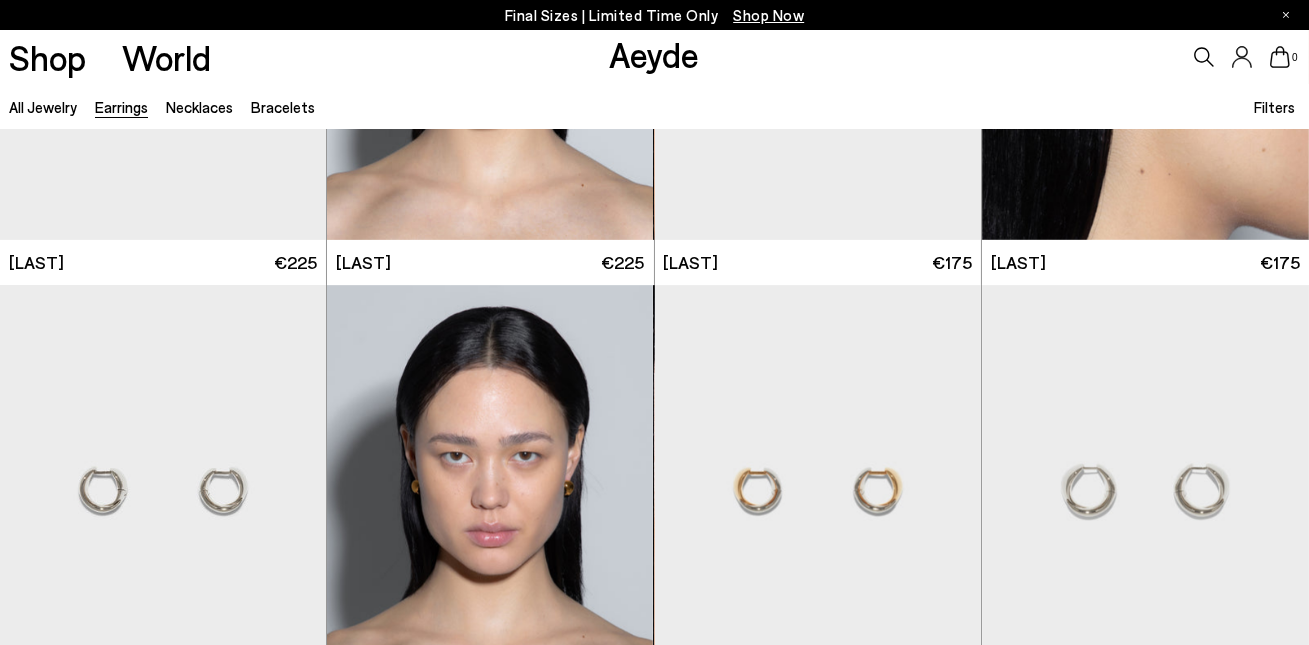 scroll, scrollTop: 78, scrollLeft: 0, axis: vertical 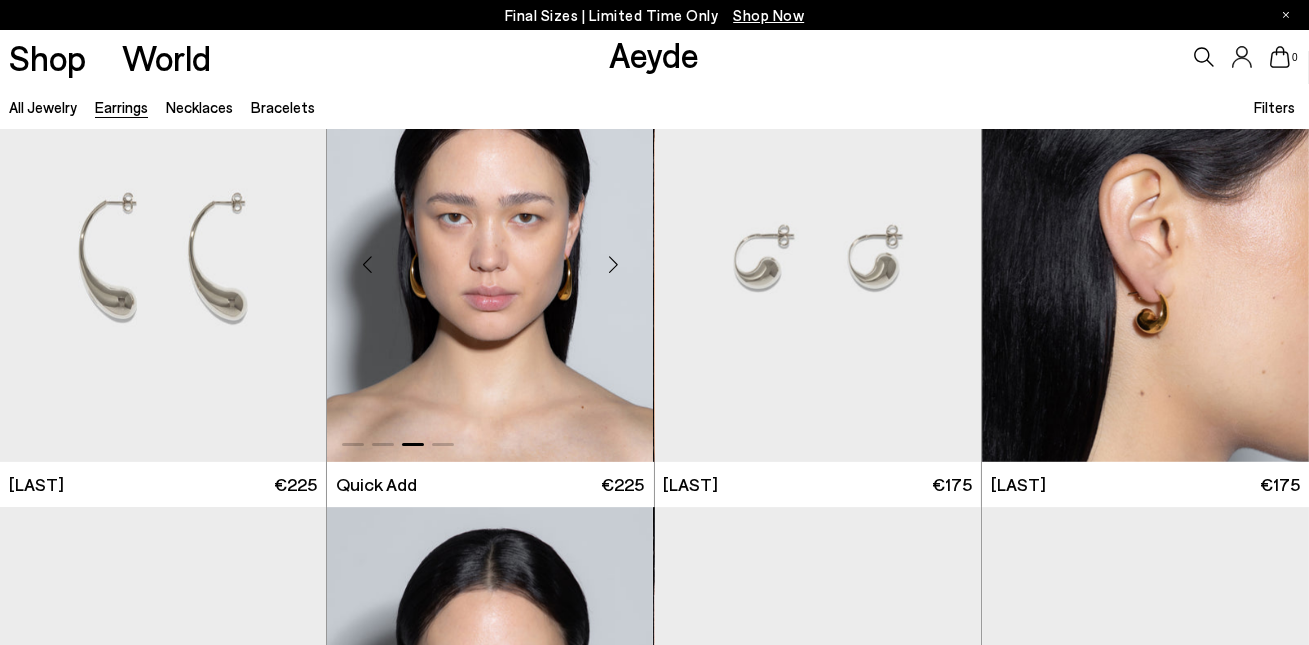 click at bounding box center [367, 264] 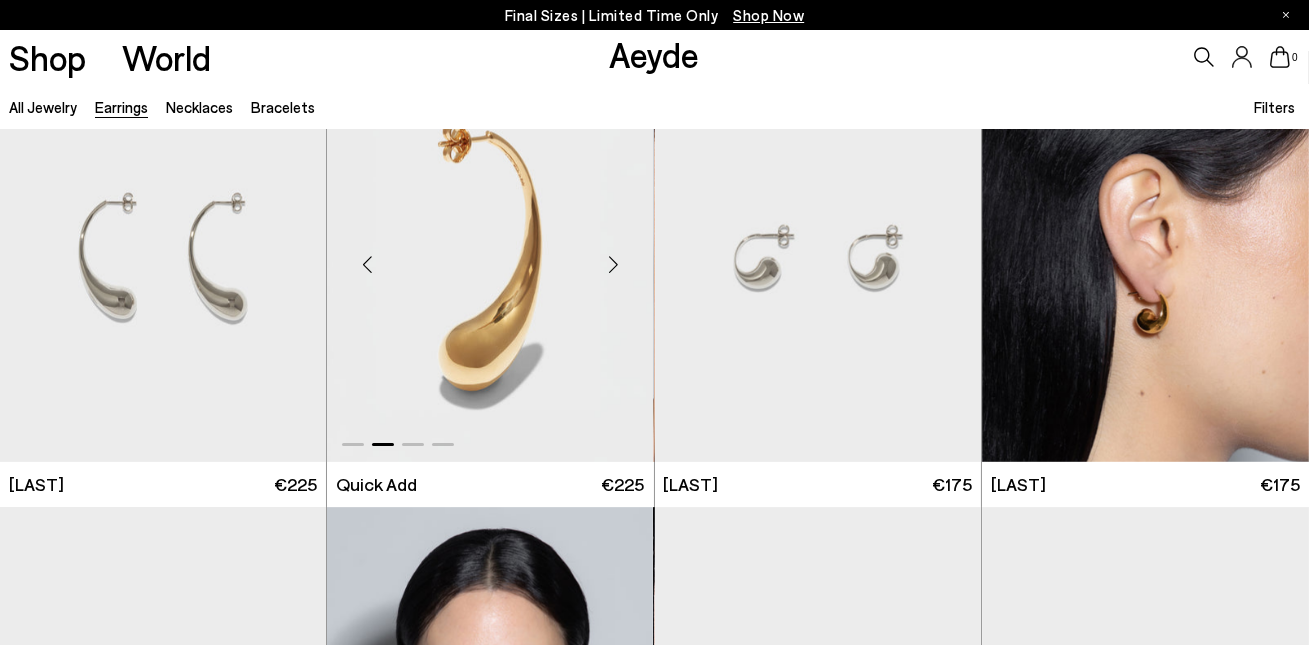 click at bounding box center (367, 264) 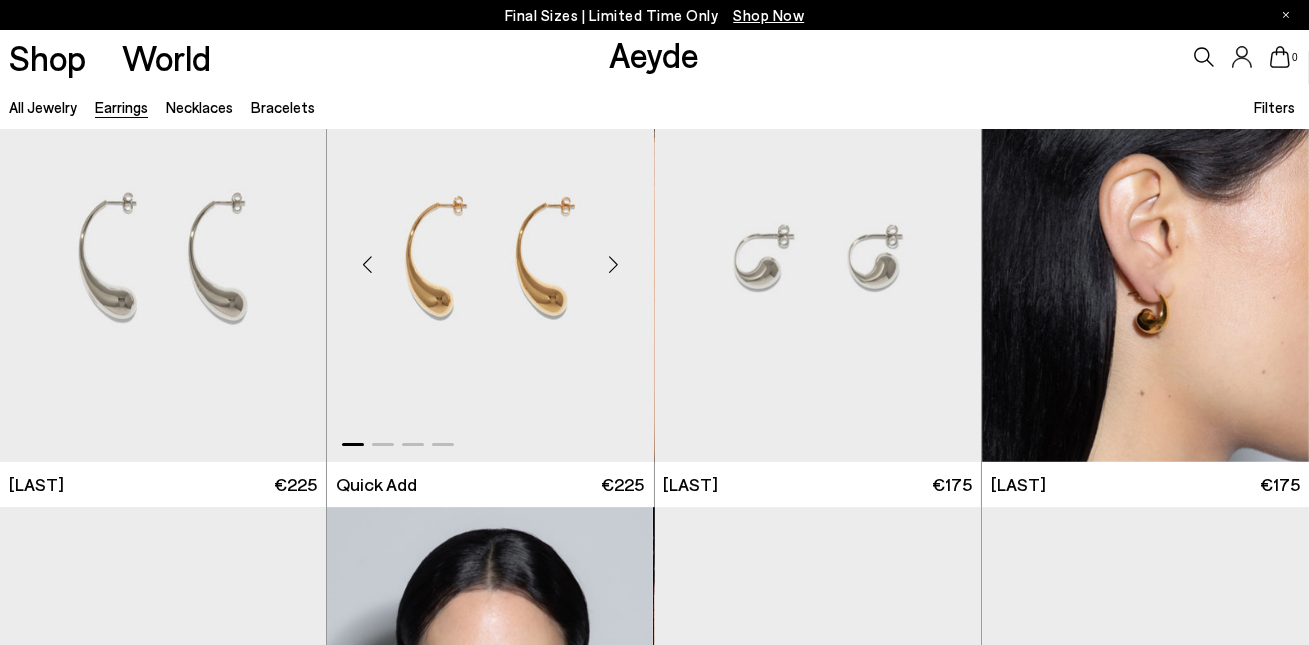 click at bounding box center (614, 264) 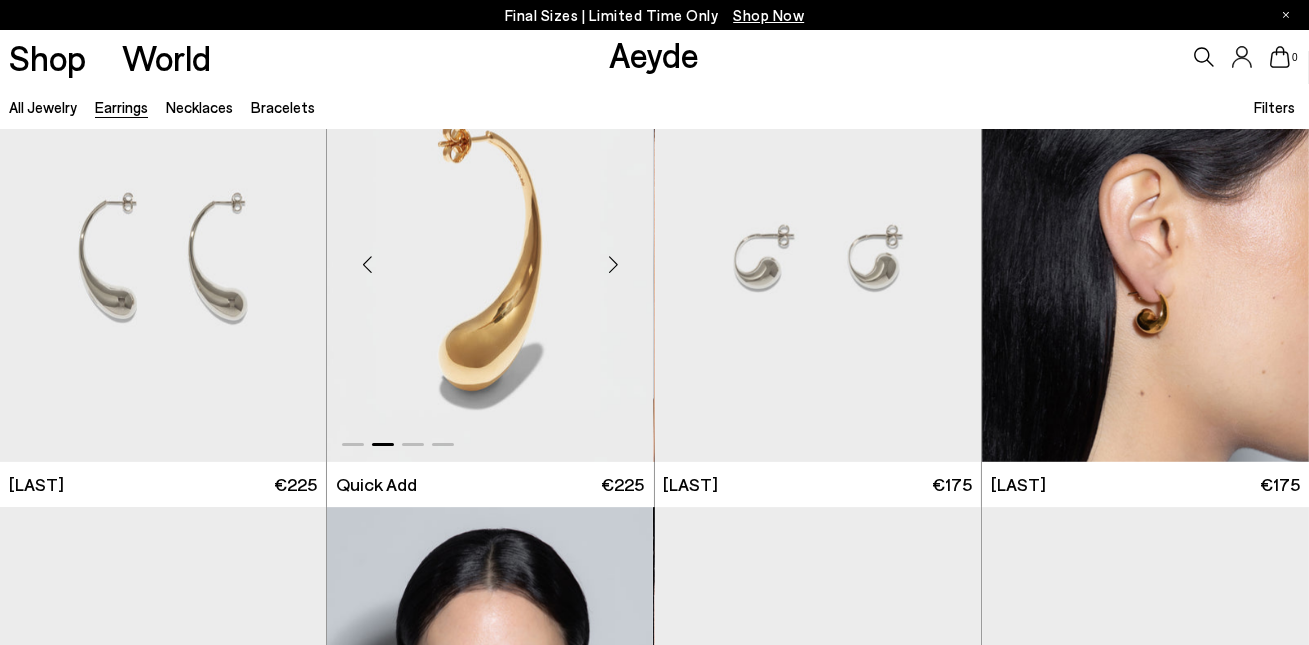 click at bounding box center [614, 264] 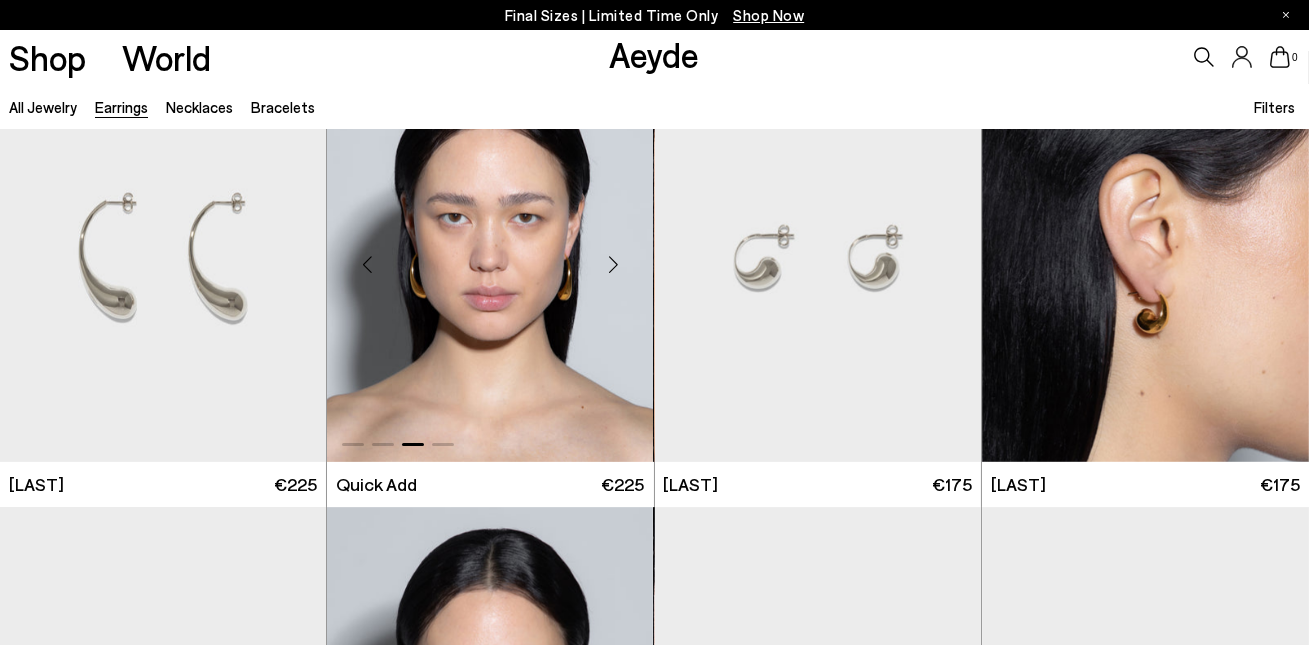 click at bounding box center (614, 264) 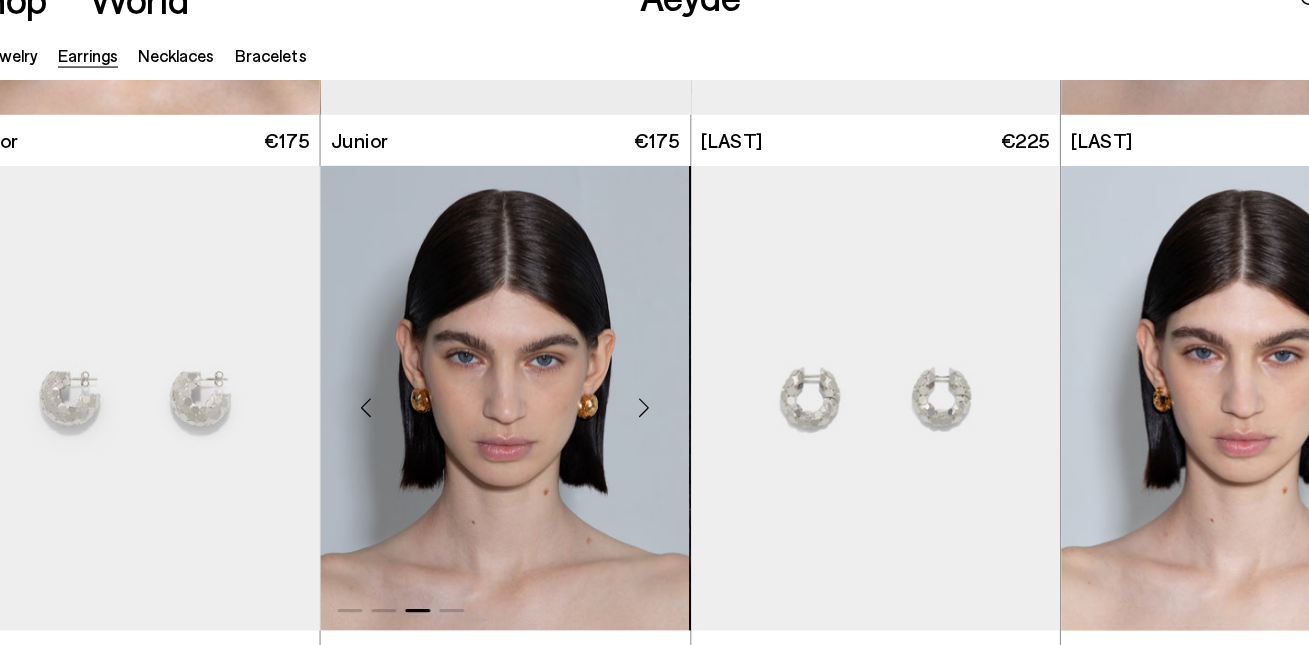 scroll, scrollTop: 1290, scrollLeft: 0, axis: vertical 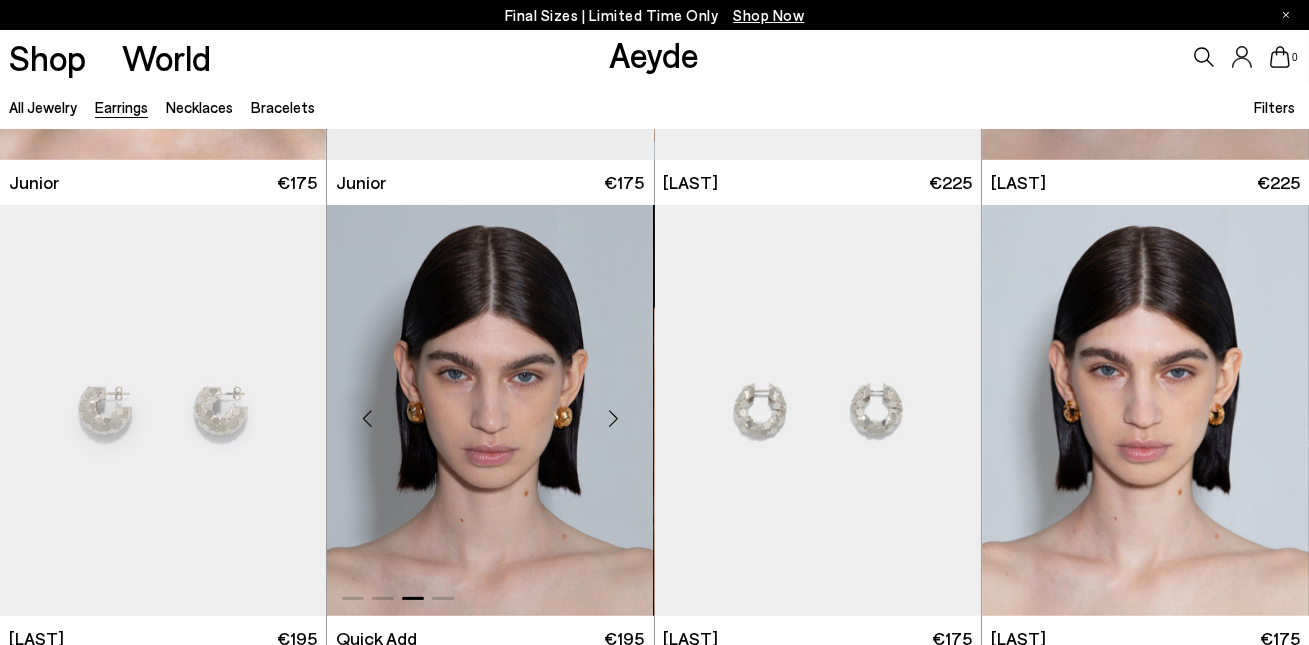 click at bounding box center [614, 418] 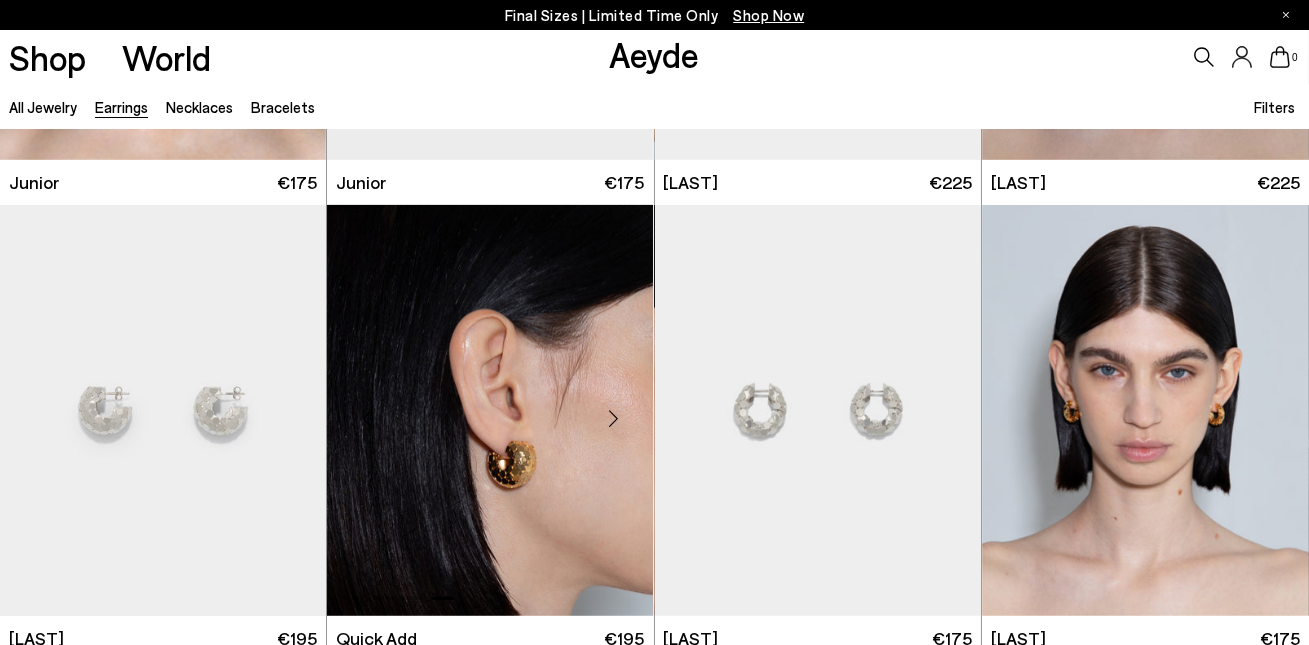 click at bounding box center [614, 418] 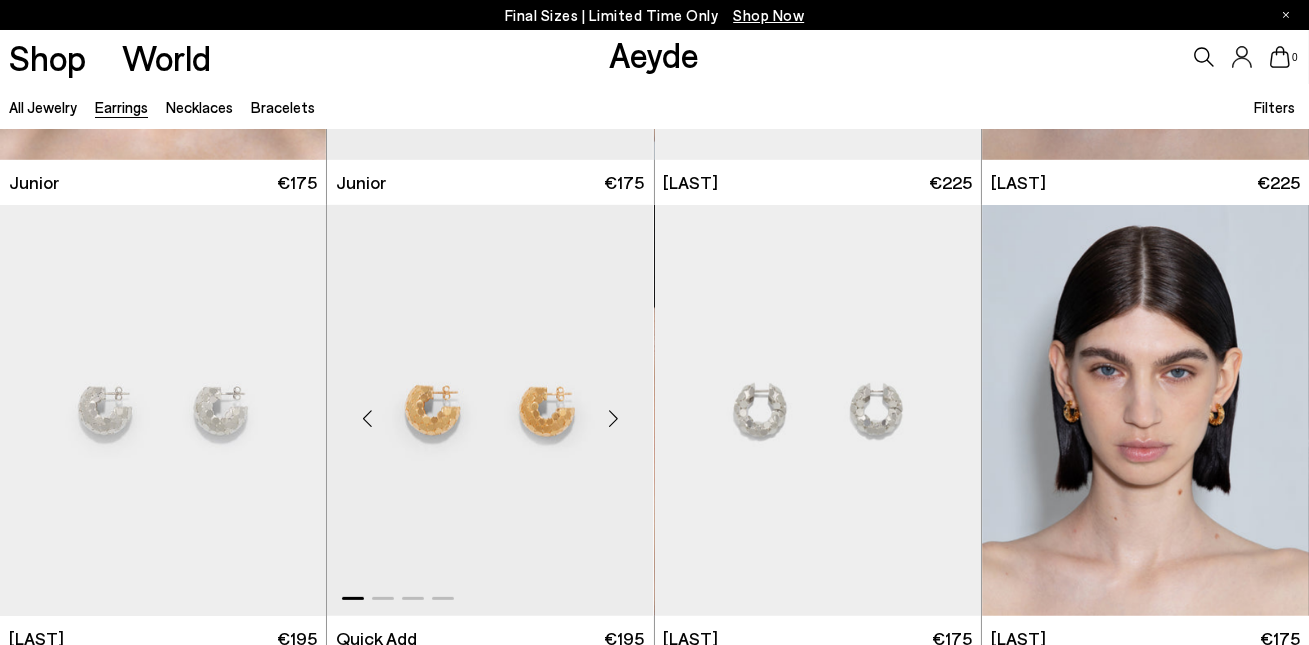 click at bounding box center (367, 418) 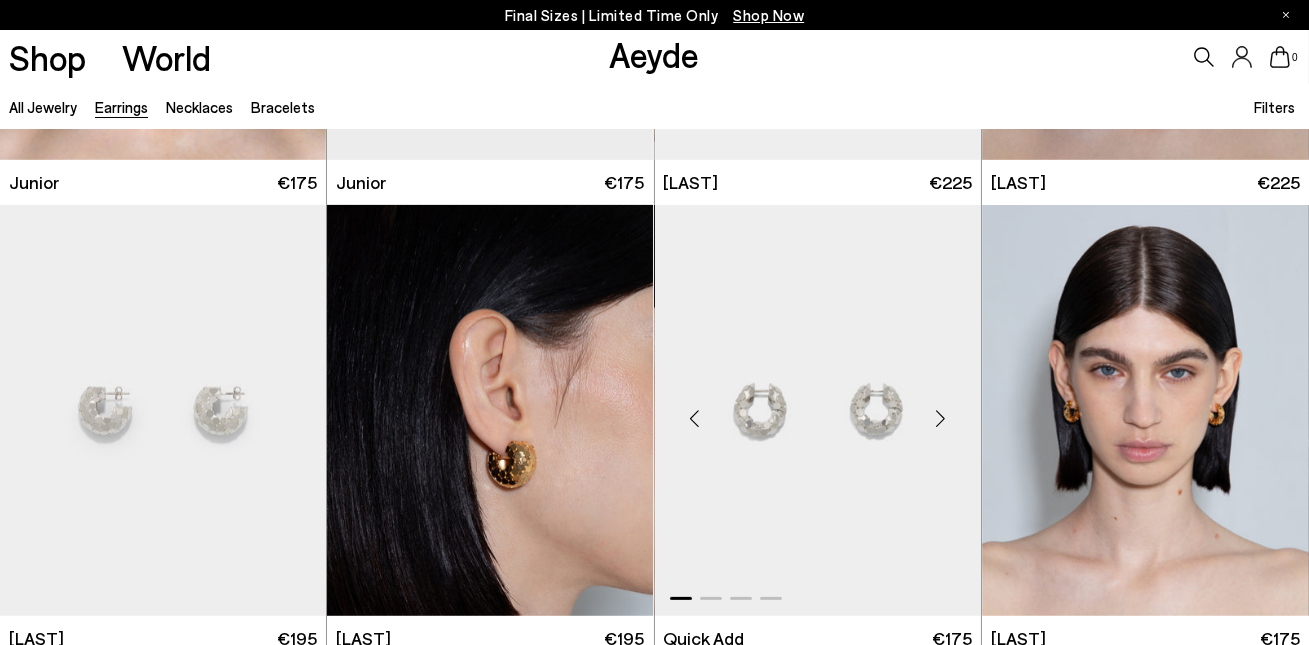 scroll, scrollTop: 0, scrollLeft: 0, axis: both 